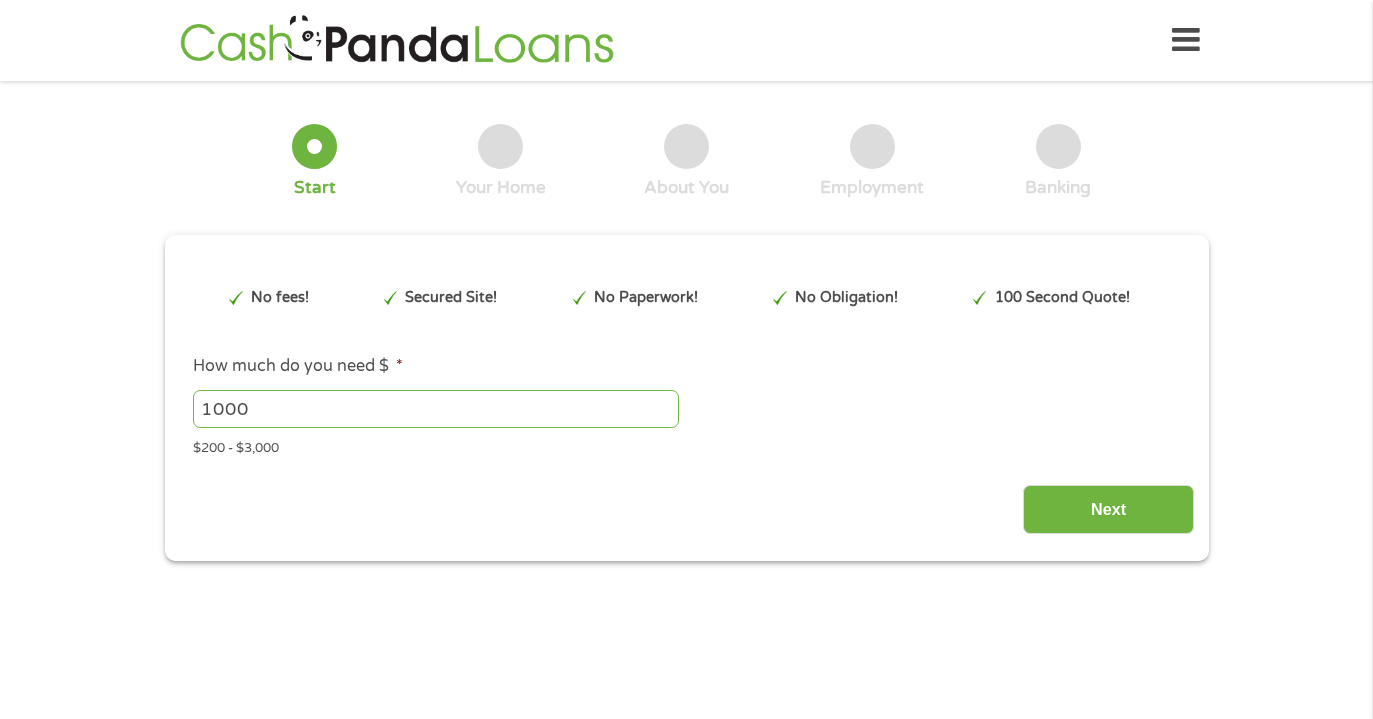 scroll, scrollTop: 0, scrollLeft: 0, axis: both 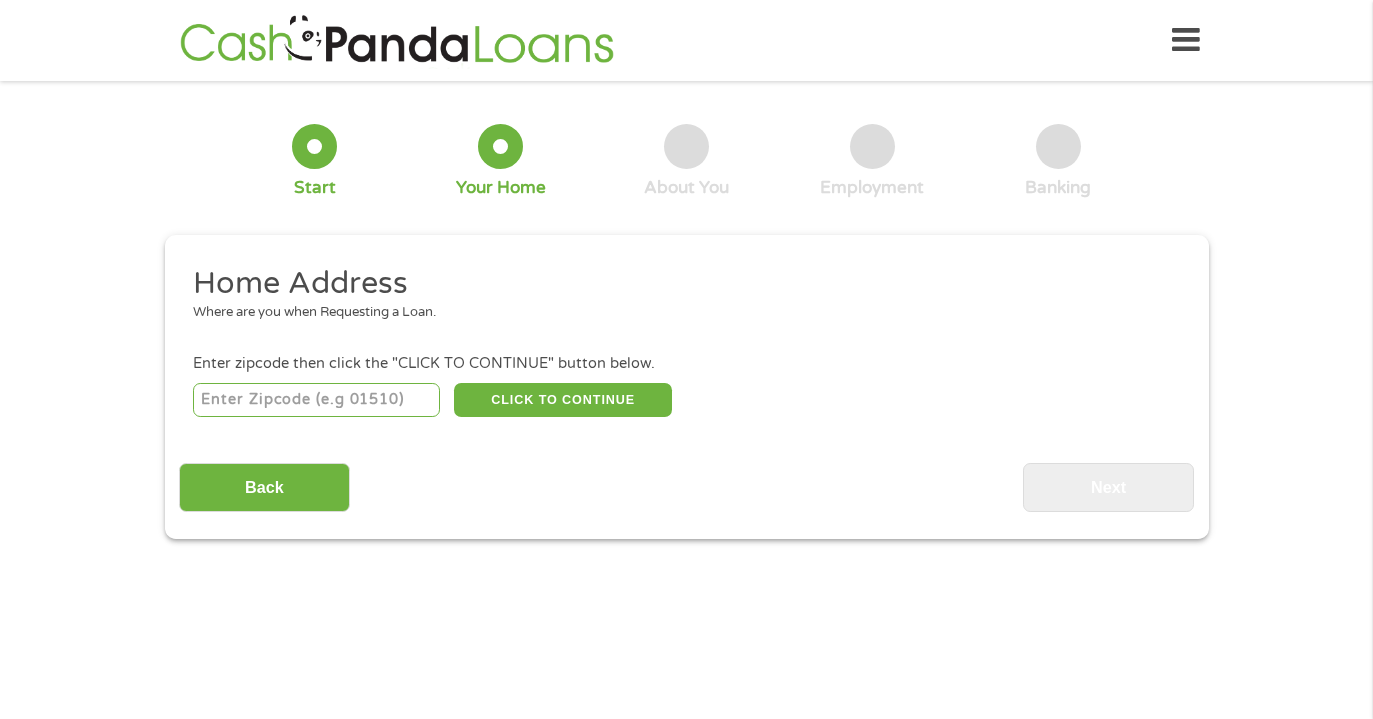 click at bounding box center (316, 400) 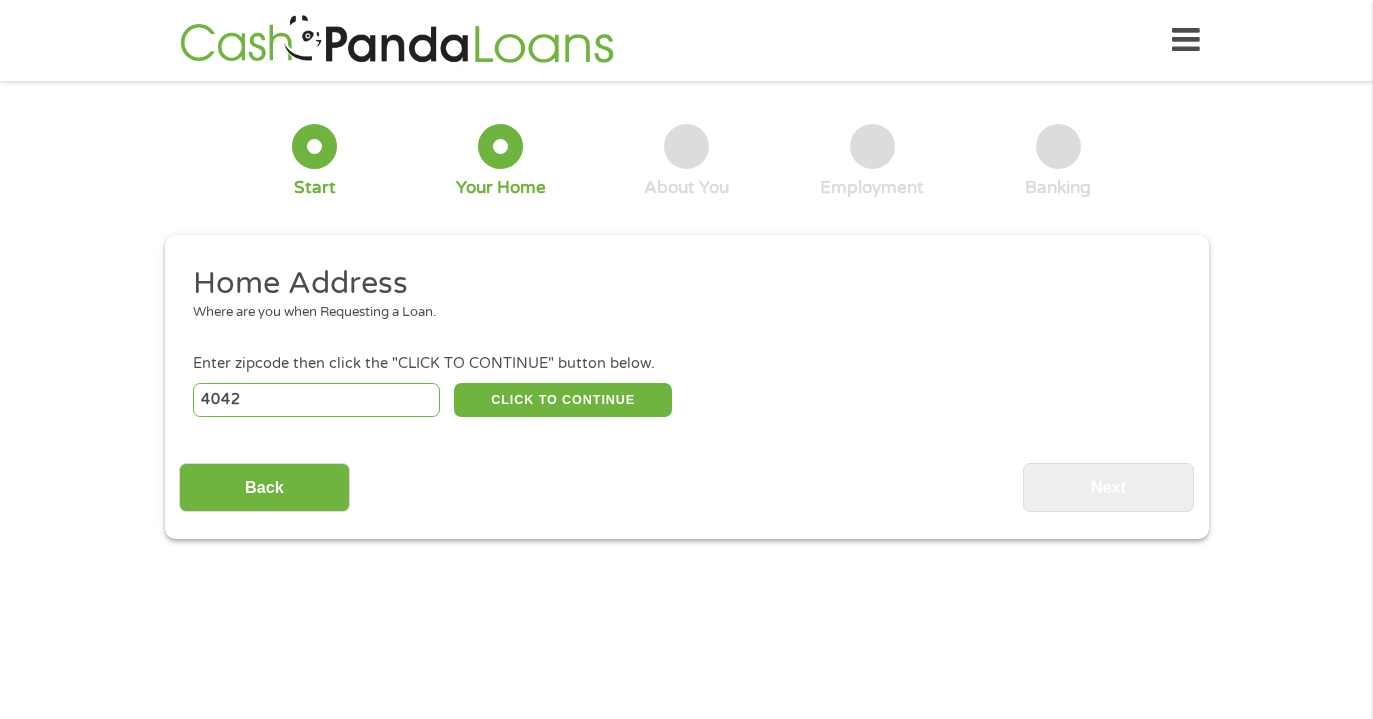 click on "4042" at bounding box center (316, 400) 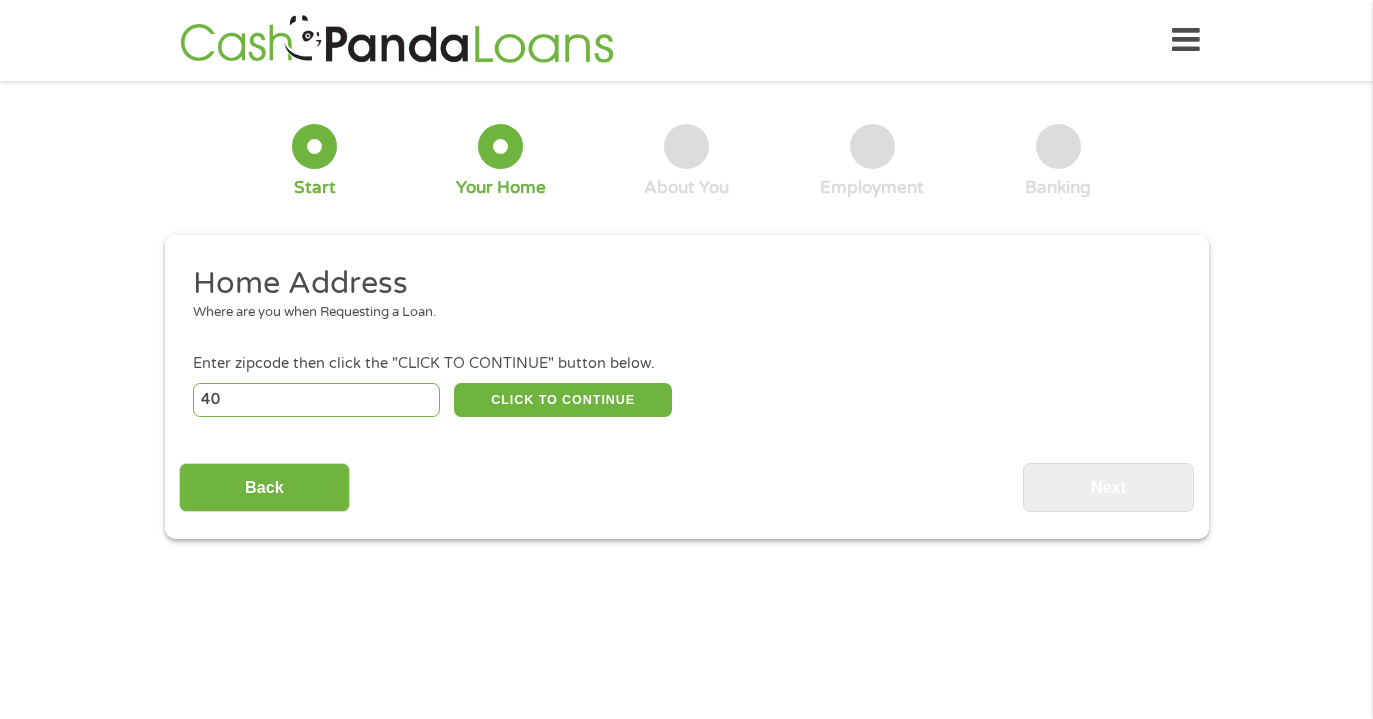 type on "4" 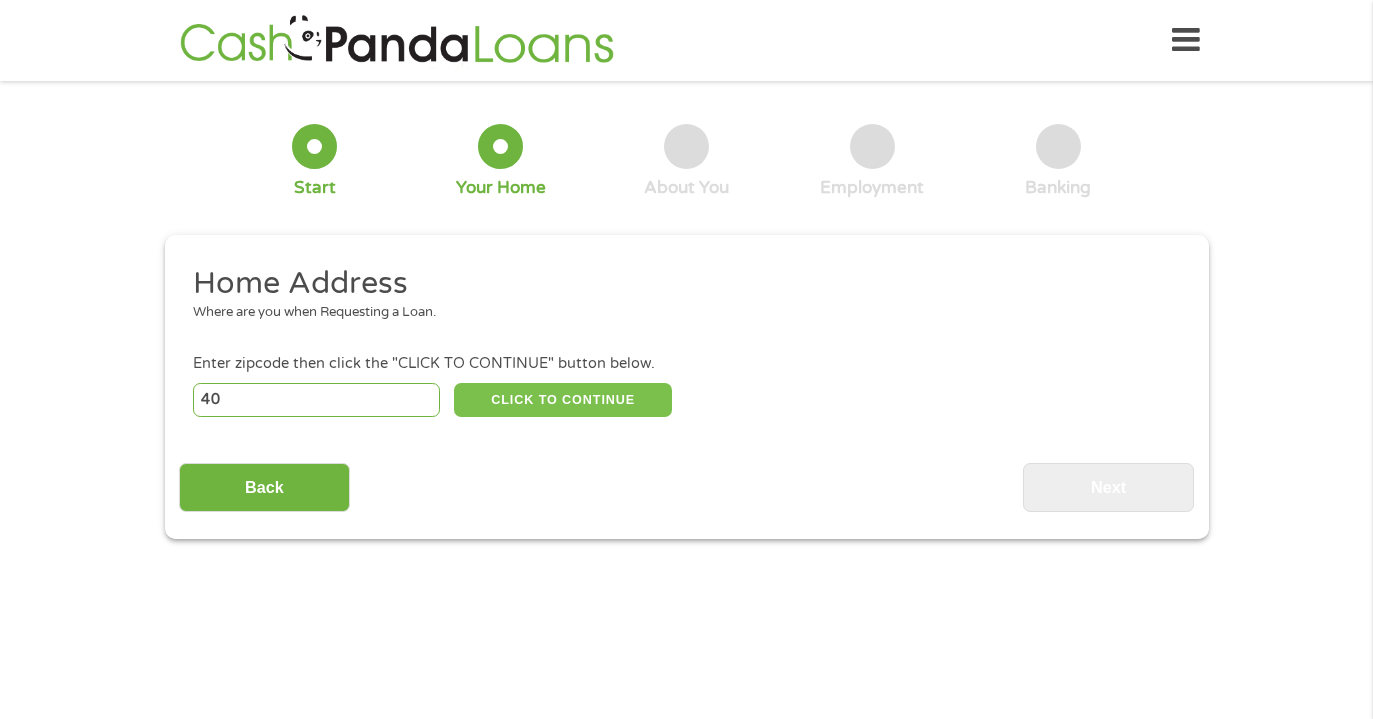 type on "[POSTAL_CODE]" 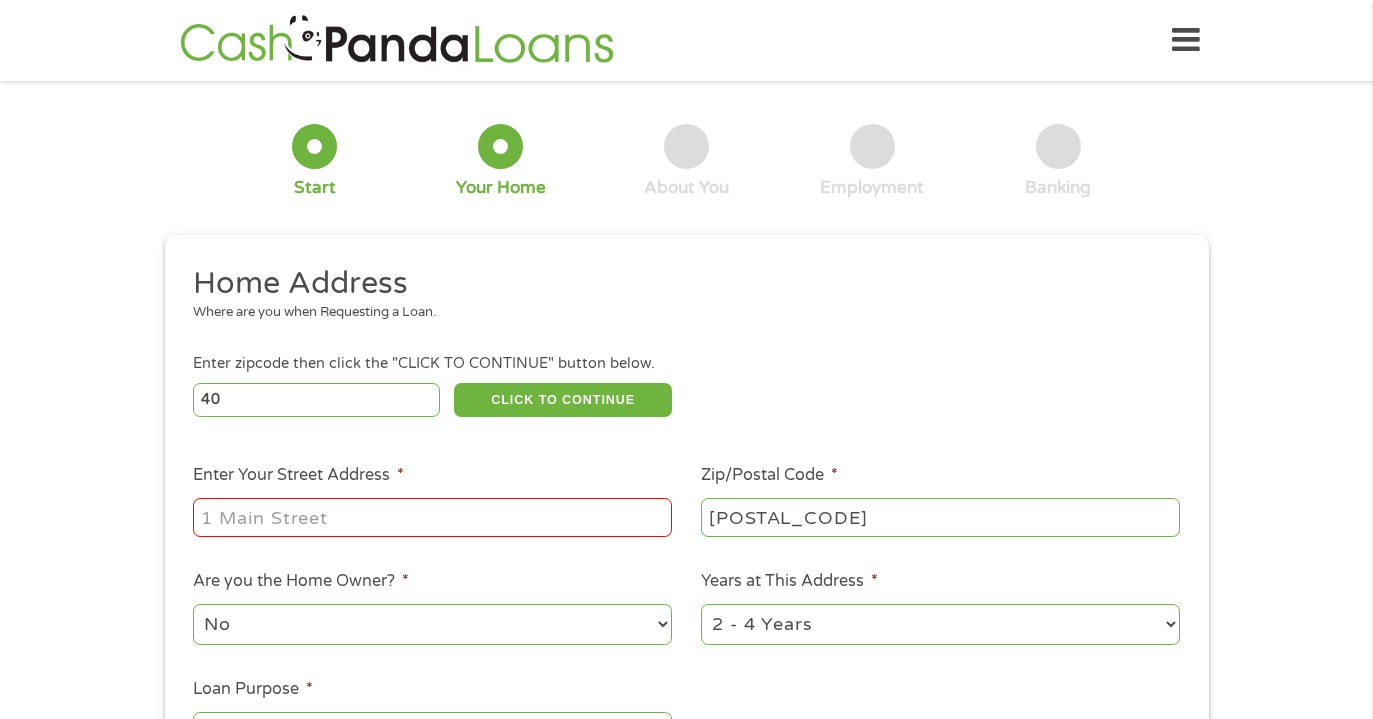 click on "Enter Your Street Address *" at bounding box center [432, 517] 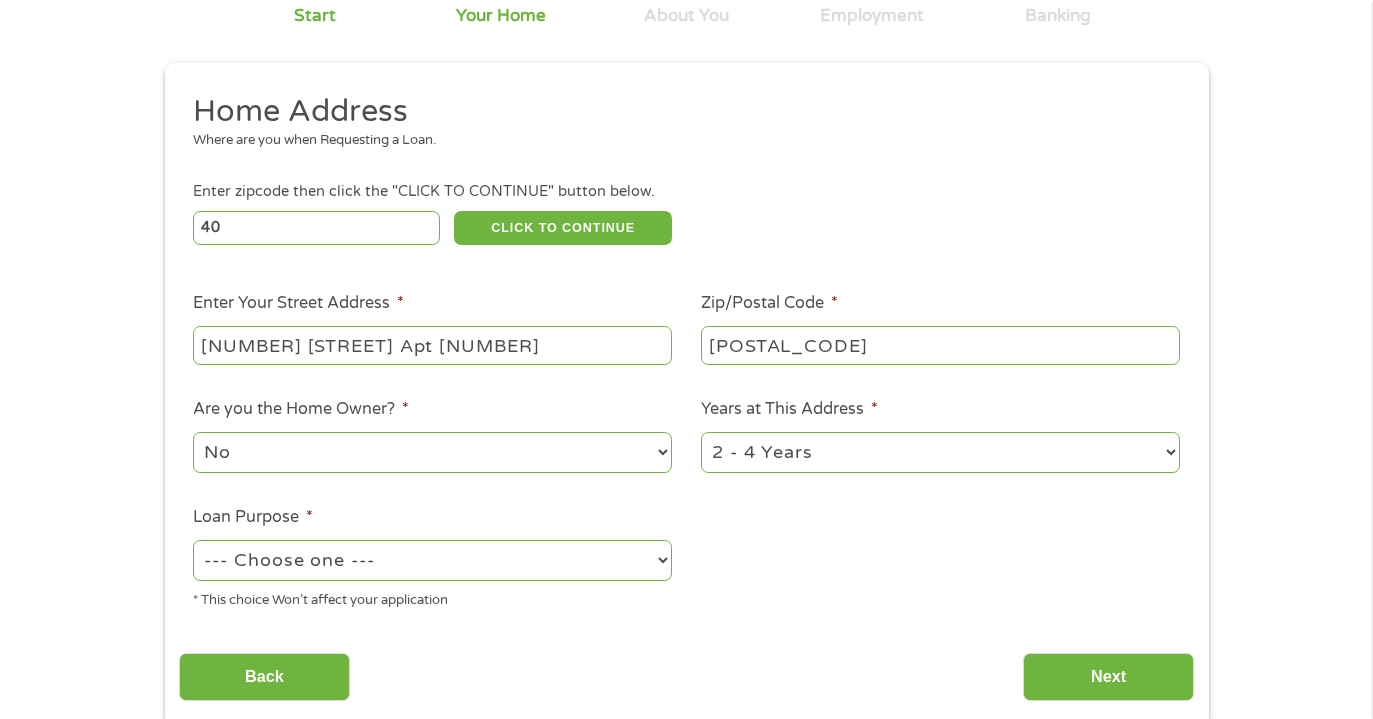scroll, scrollTop: 178, scrollLeft: 0, axis: vertical 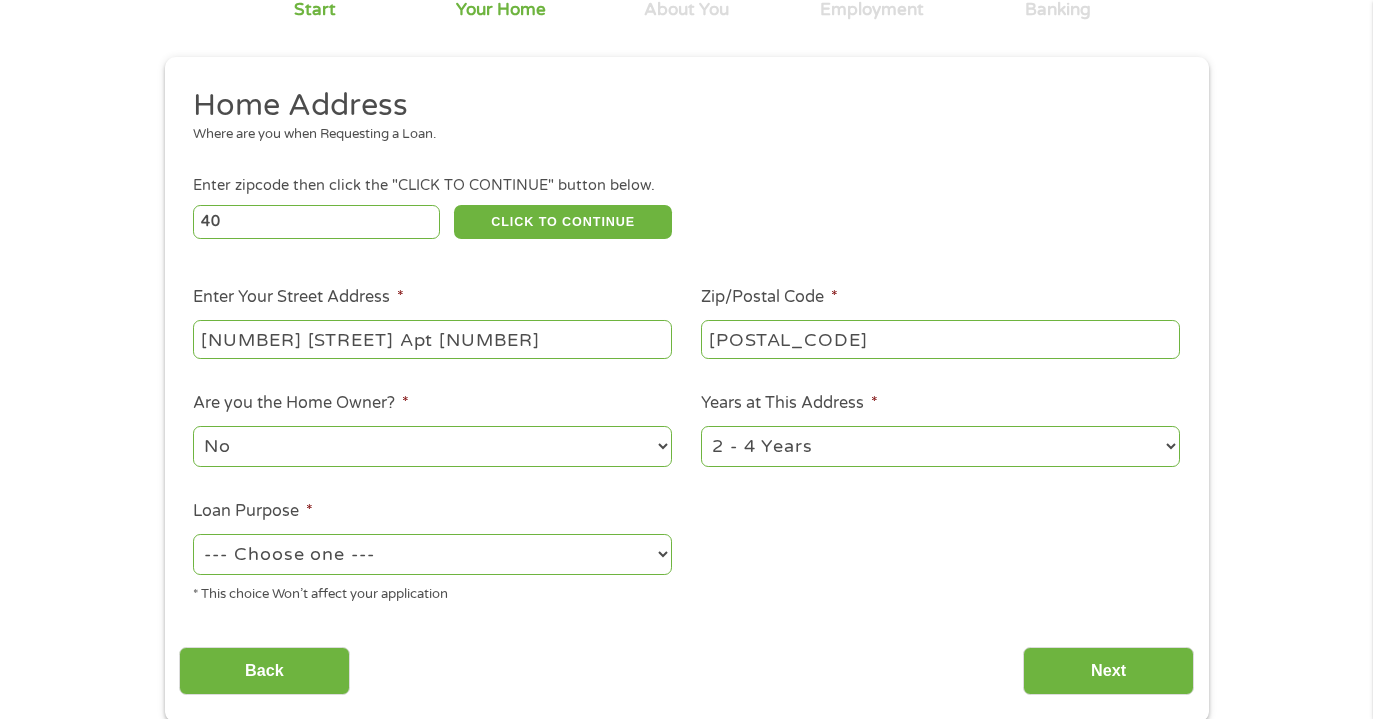 drag, startPoint x: 802, startPoint y: 347, endPoint x: 702, endPoint y: 346, distance: 100.005 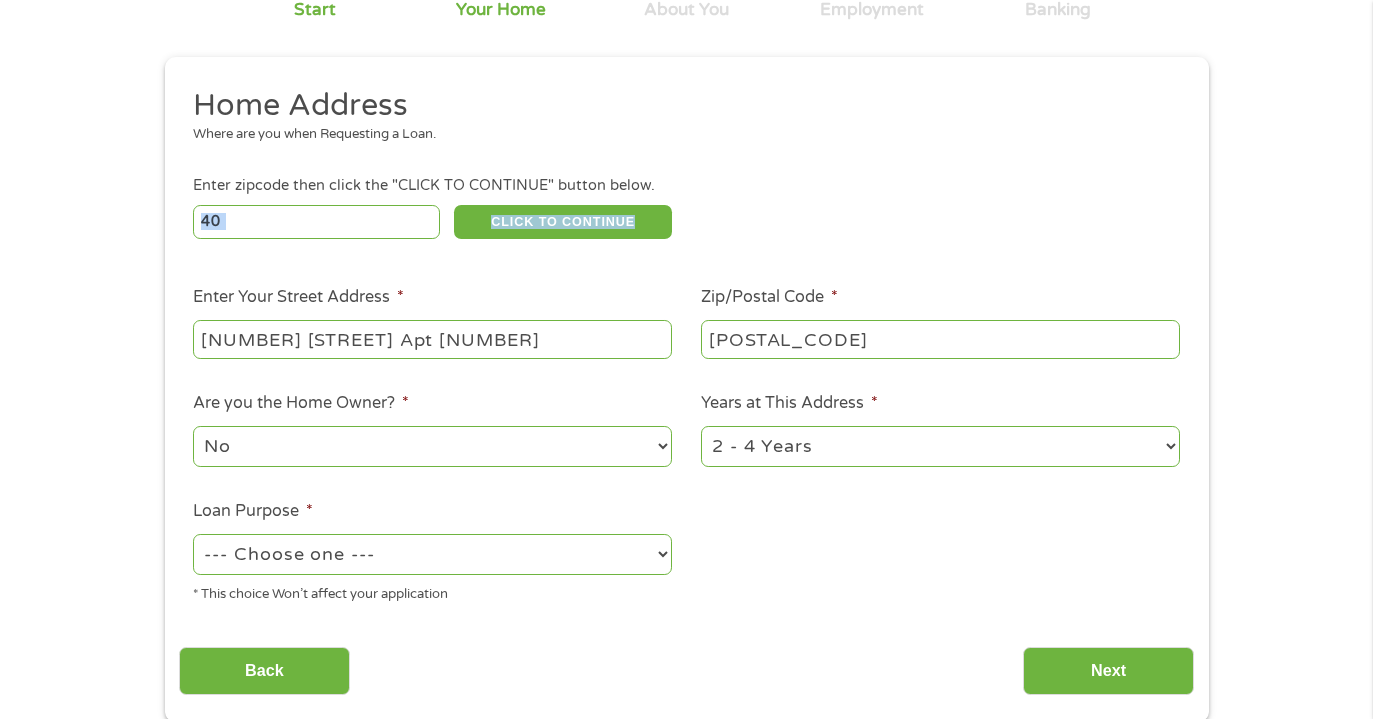 drag, startPoint x: 379, startPoint y: 243, endPoint x: 256, endPoint y: 224, distance: 124.45883 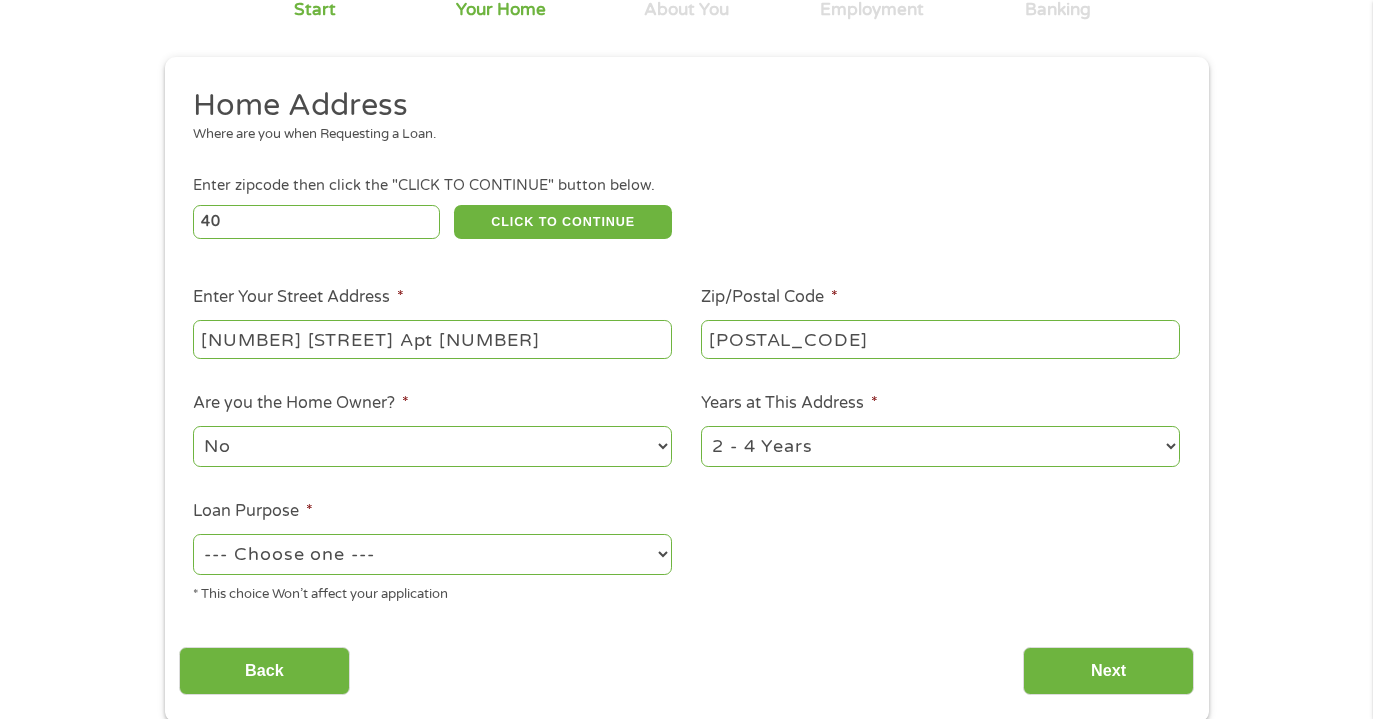 drag, startPoint x: 283, startPoint y: 221, endPoint x: 183, endPoint y: 212, distance: 100.40418 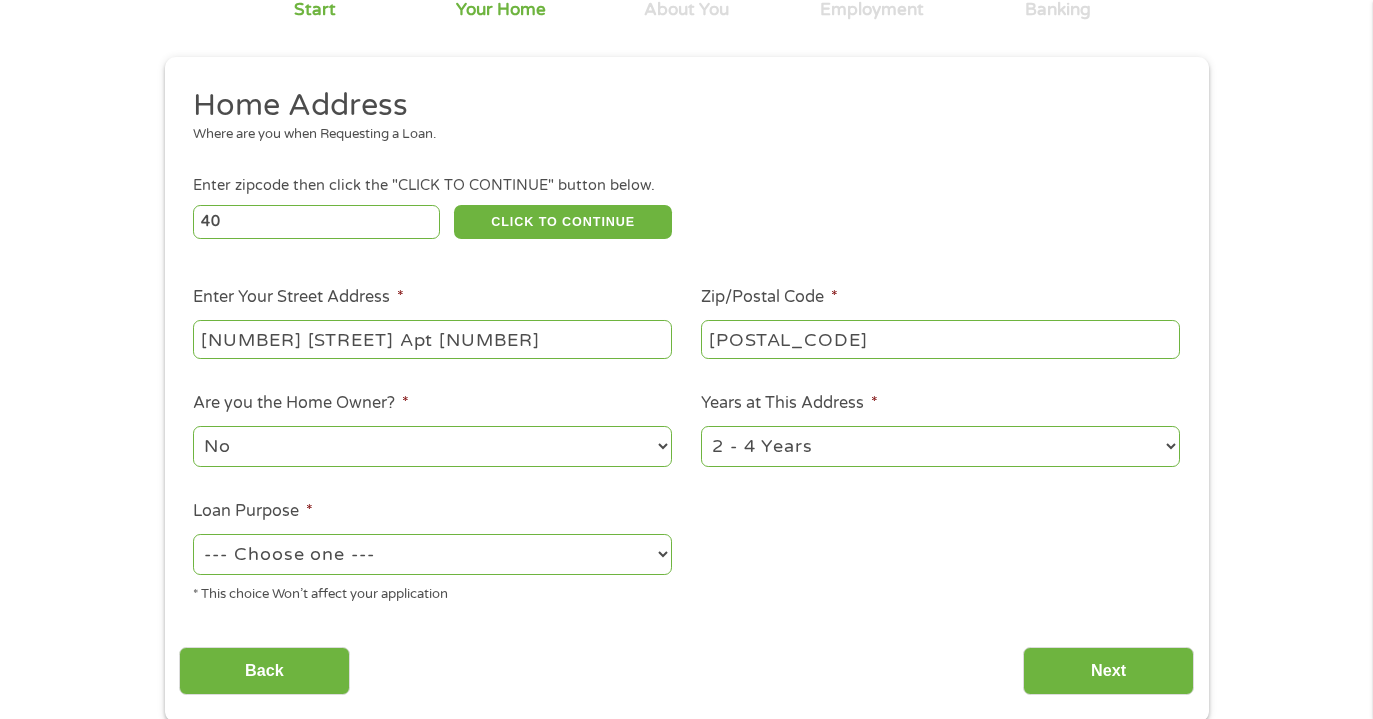 click on "No Yes" at bounding box center (432, 446) 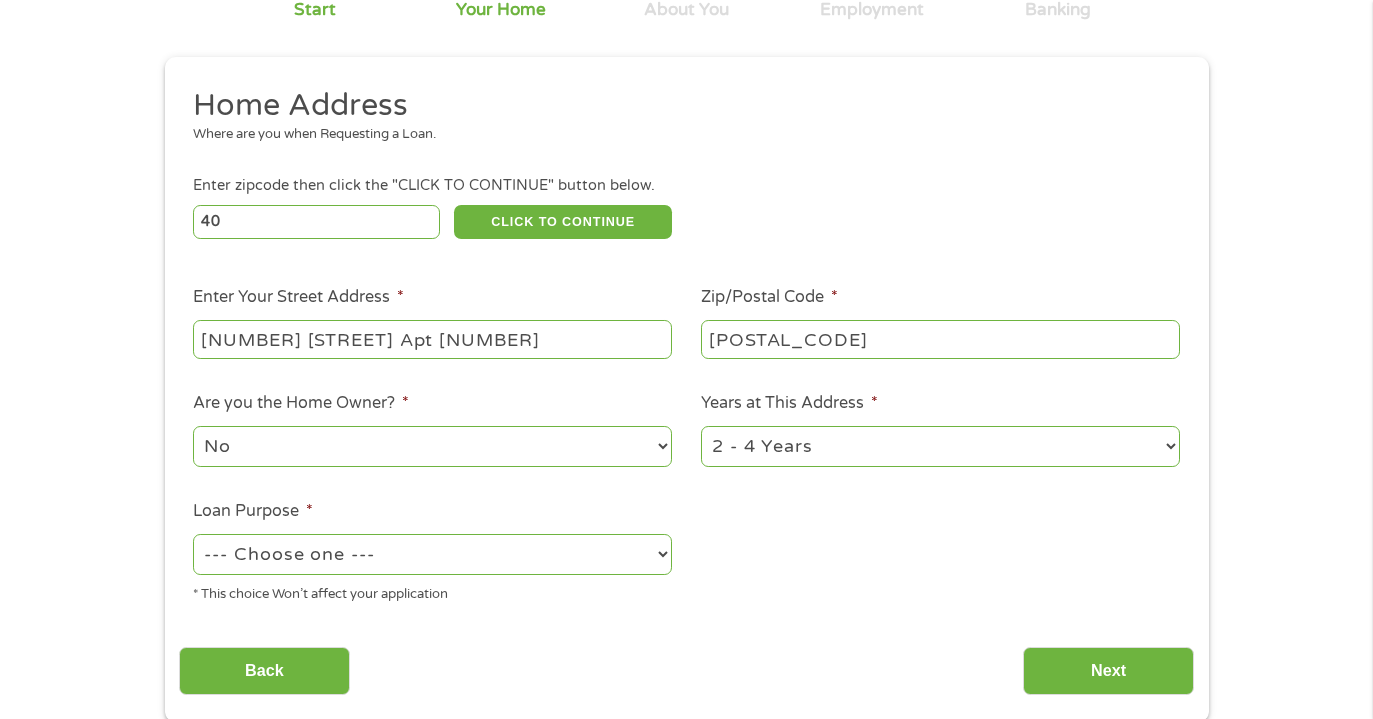 click on "--- Choose one --- Pay Bills Debt Consolidation Home Improvement Major Purchase Car Loan Short Term Cash Medical Expenses Other" at bounding box center (432, 554) 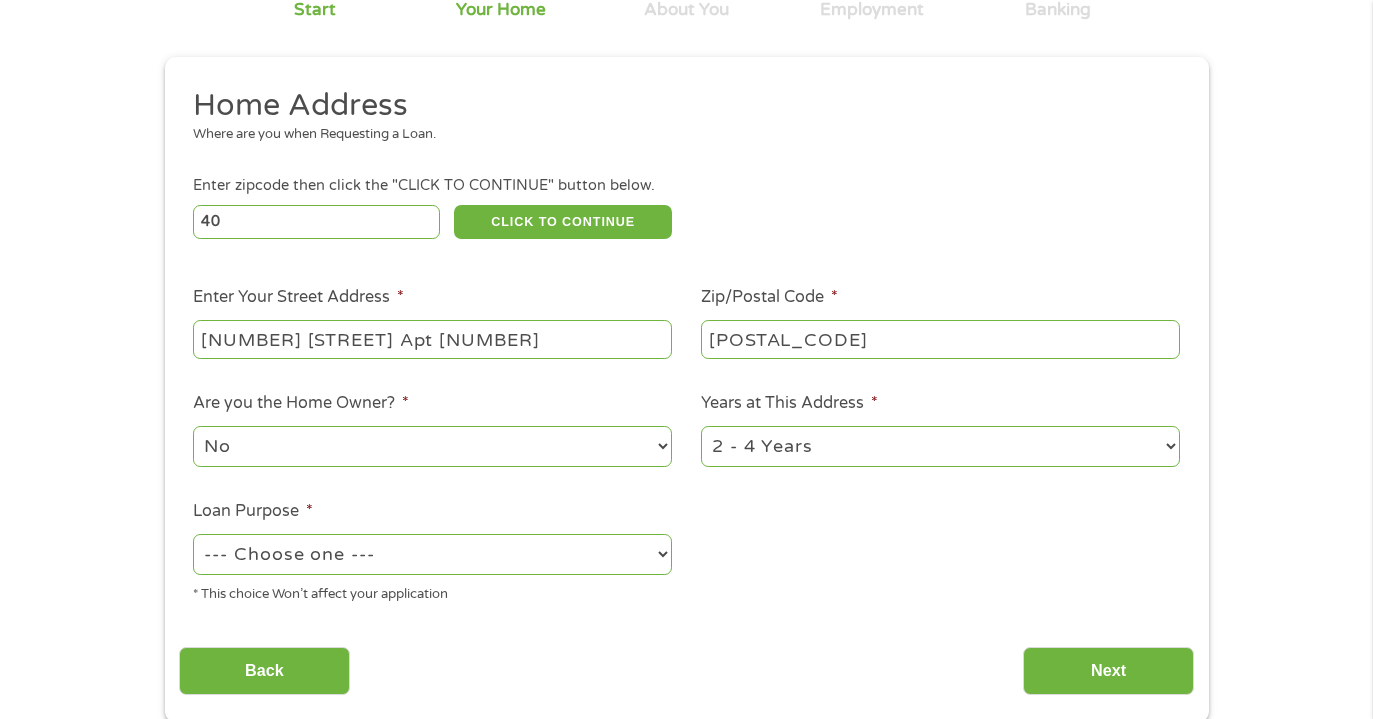 select on "paybills" 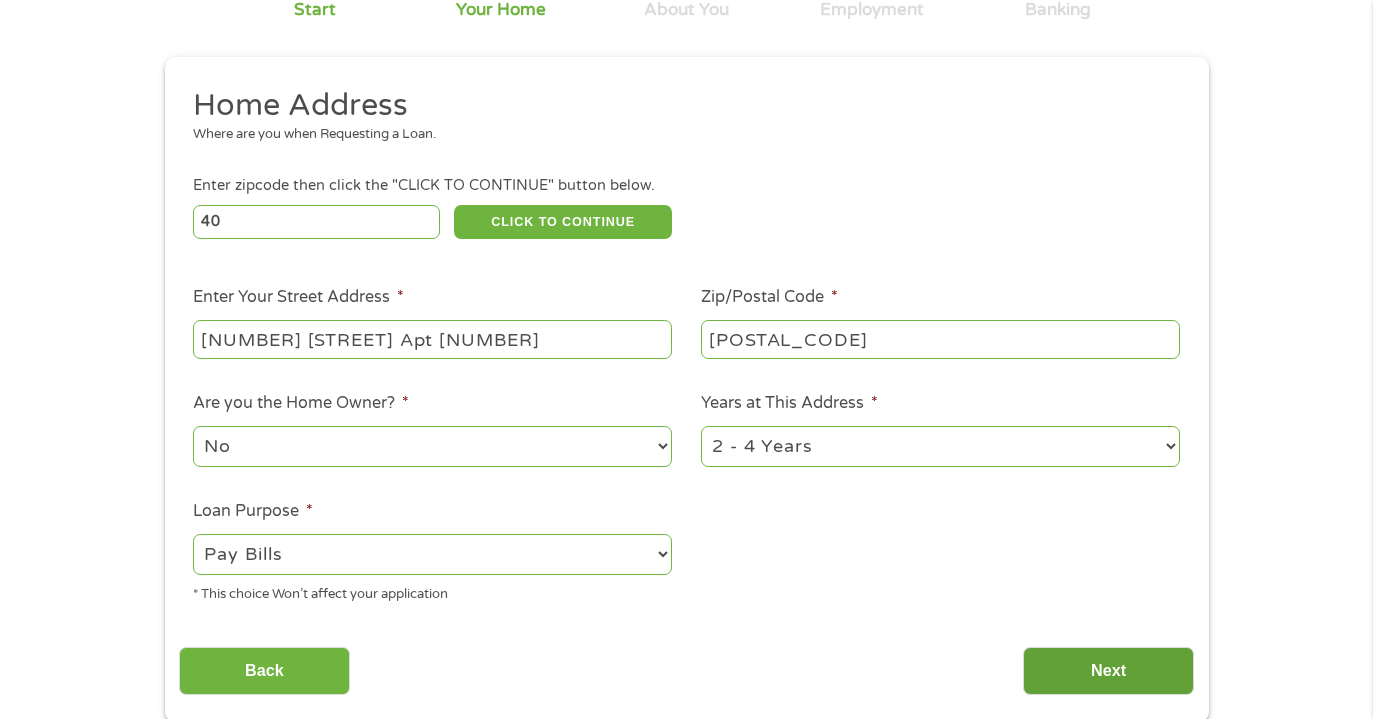 click on "Next" at bounding box center [1108, 671] 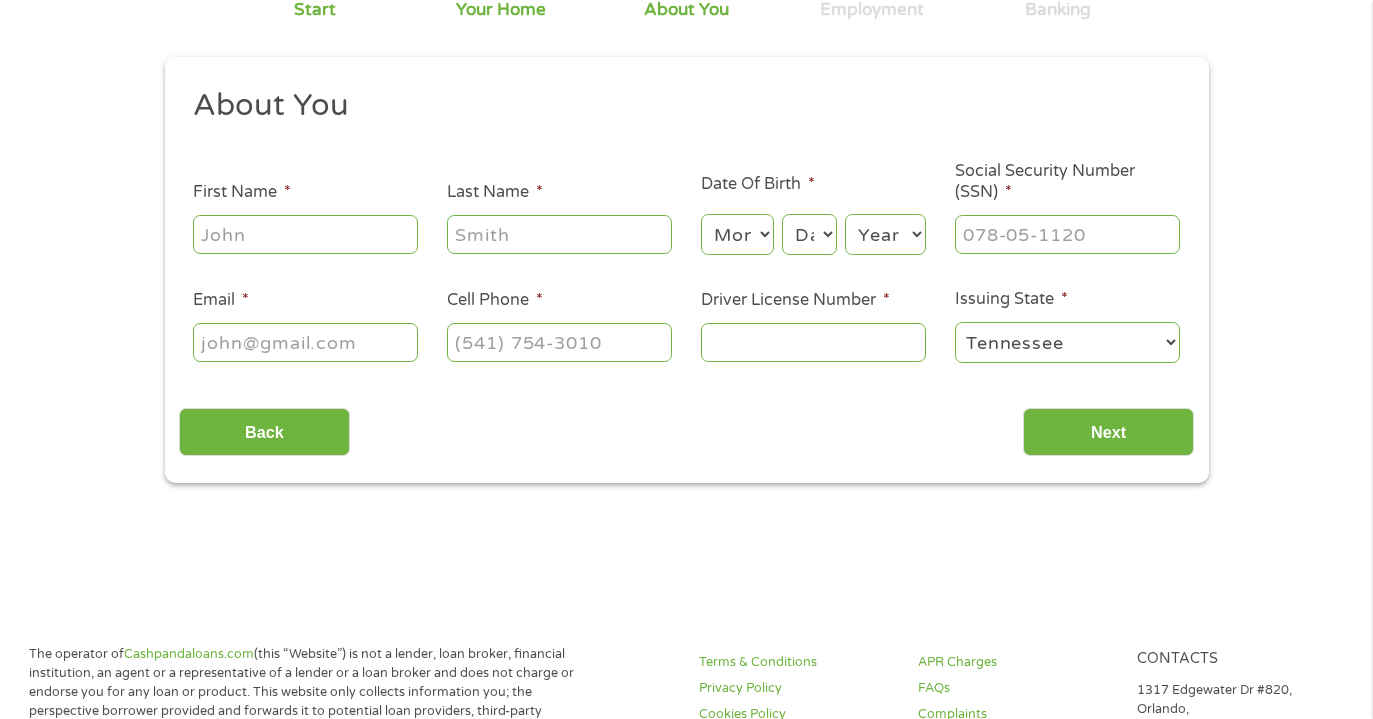 scroll, scrollTop: 8, scrollLeft: 8, axis: both 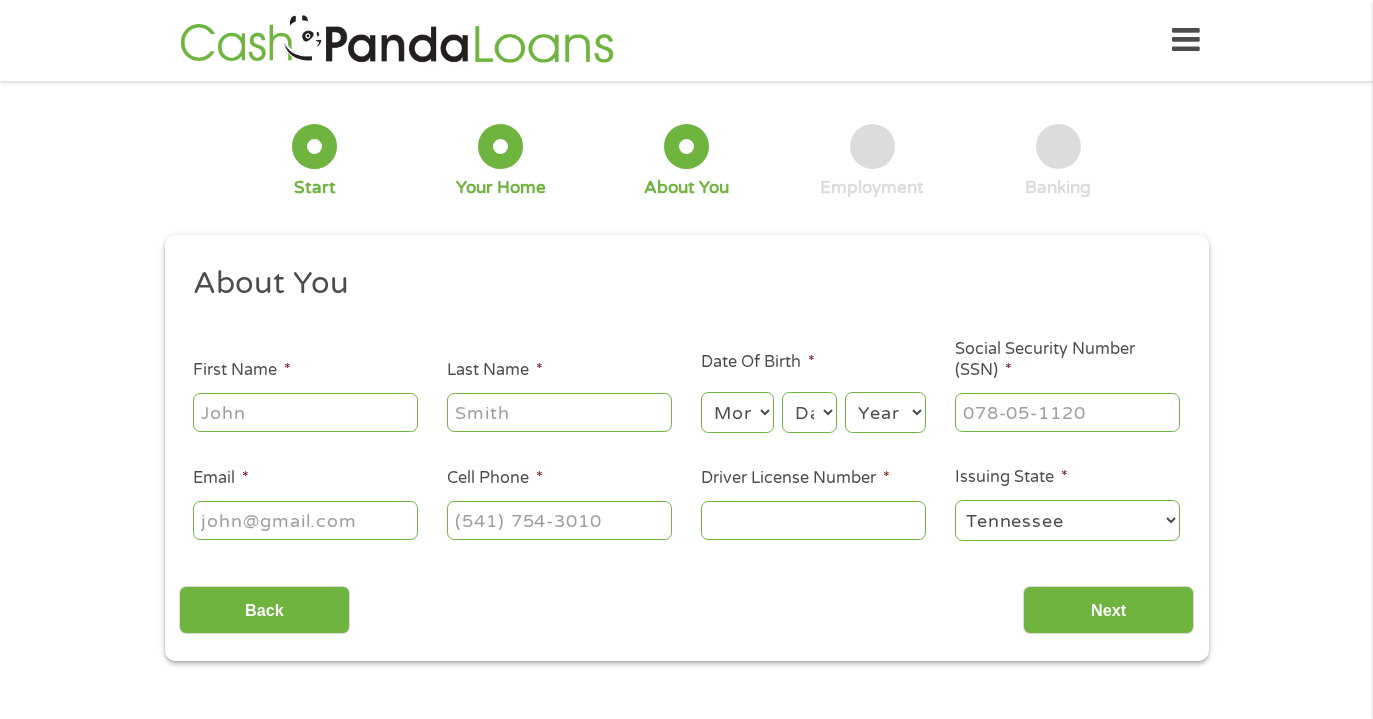 click on "First Name *" at bounding box center (305, 412) 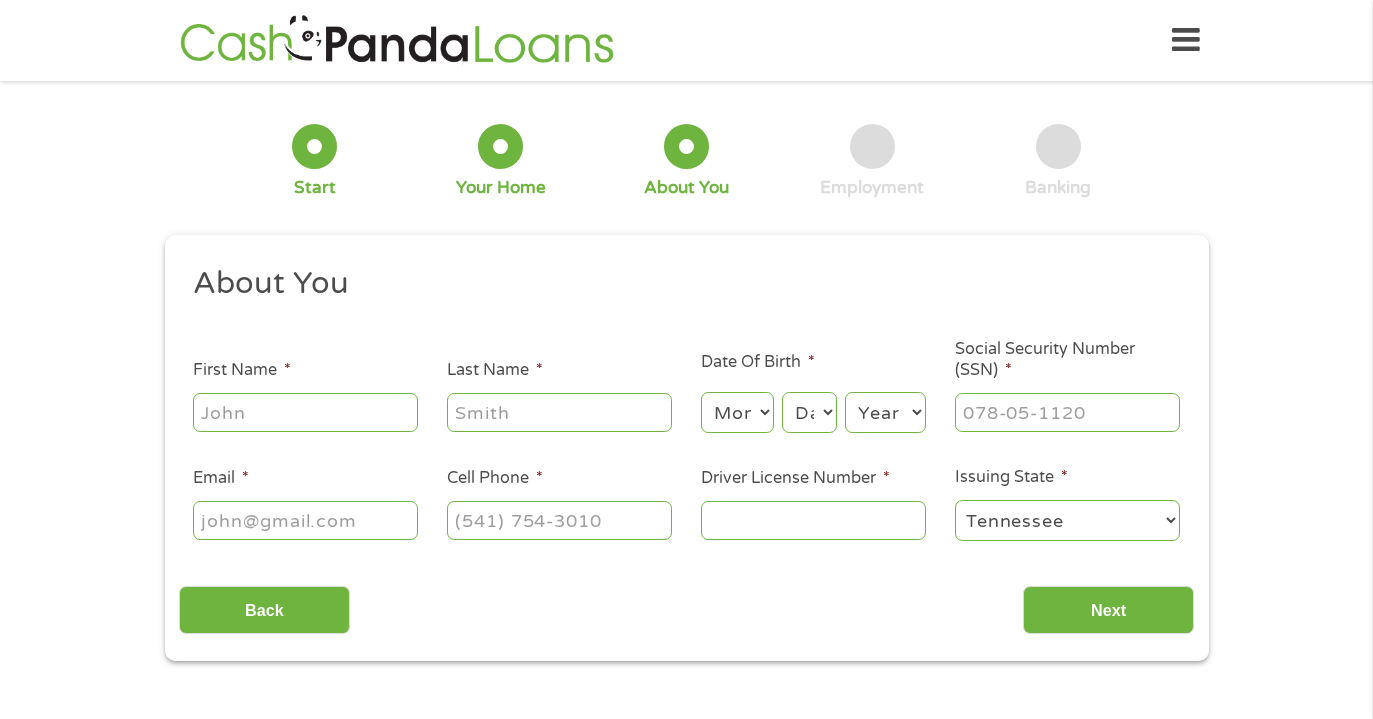 type on "brandy" 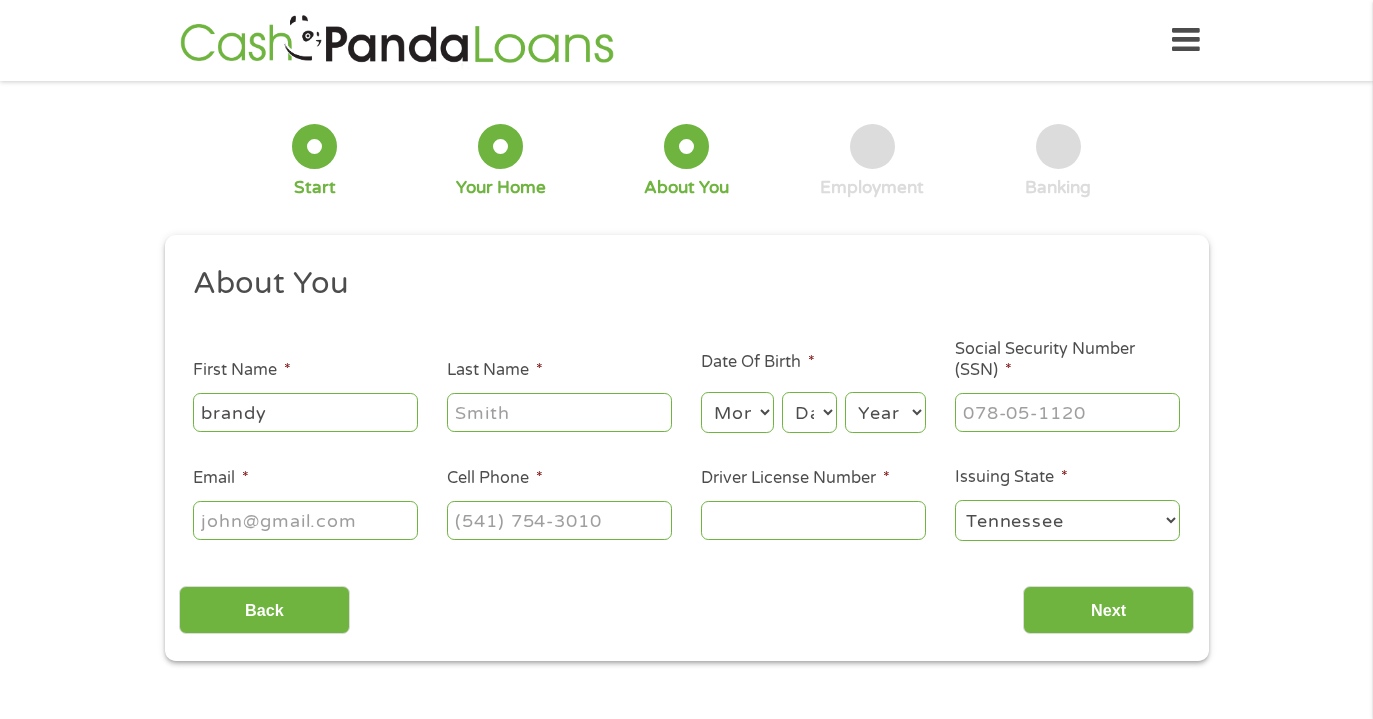 type on "berceyy" 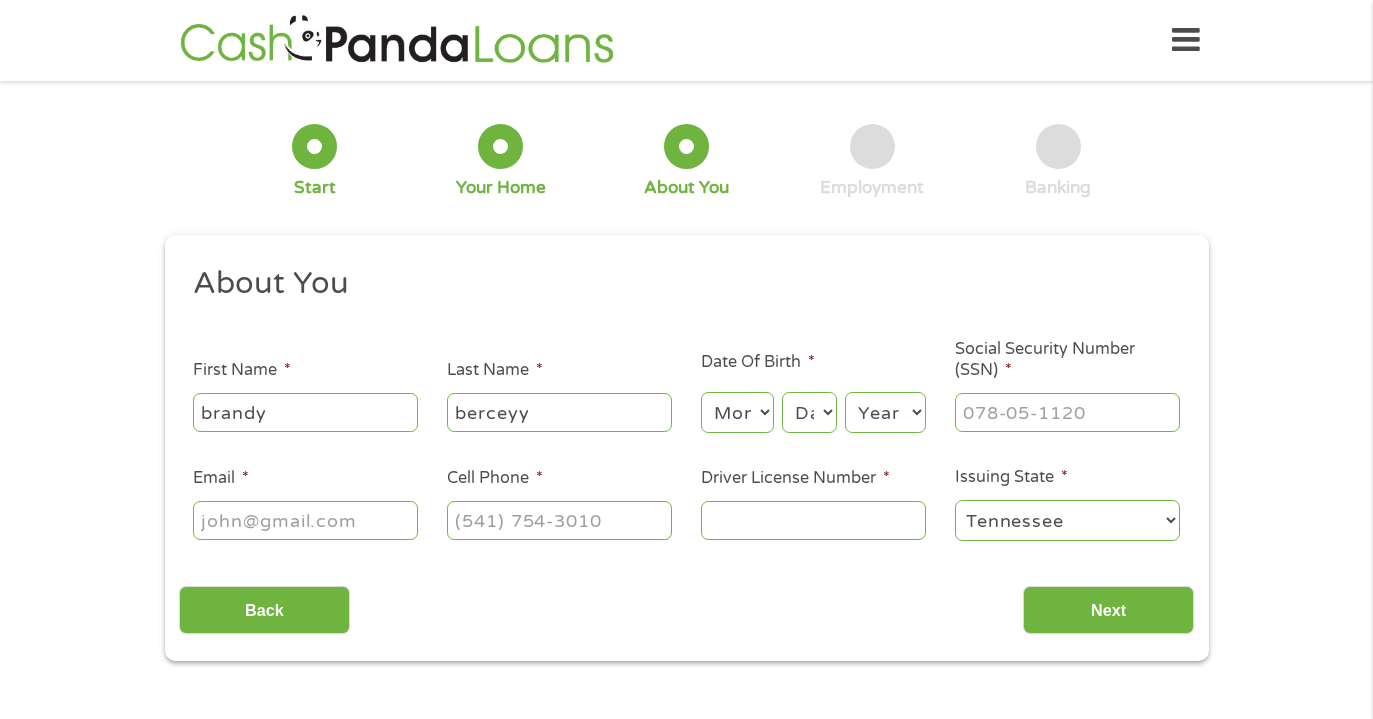 type on "[EMAIL]" 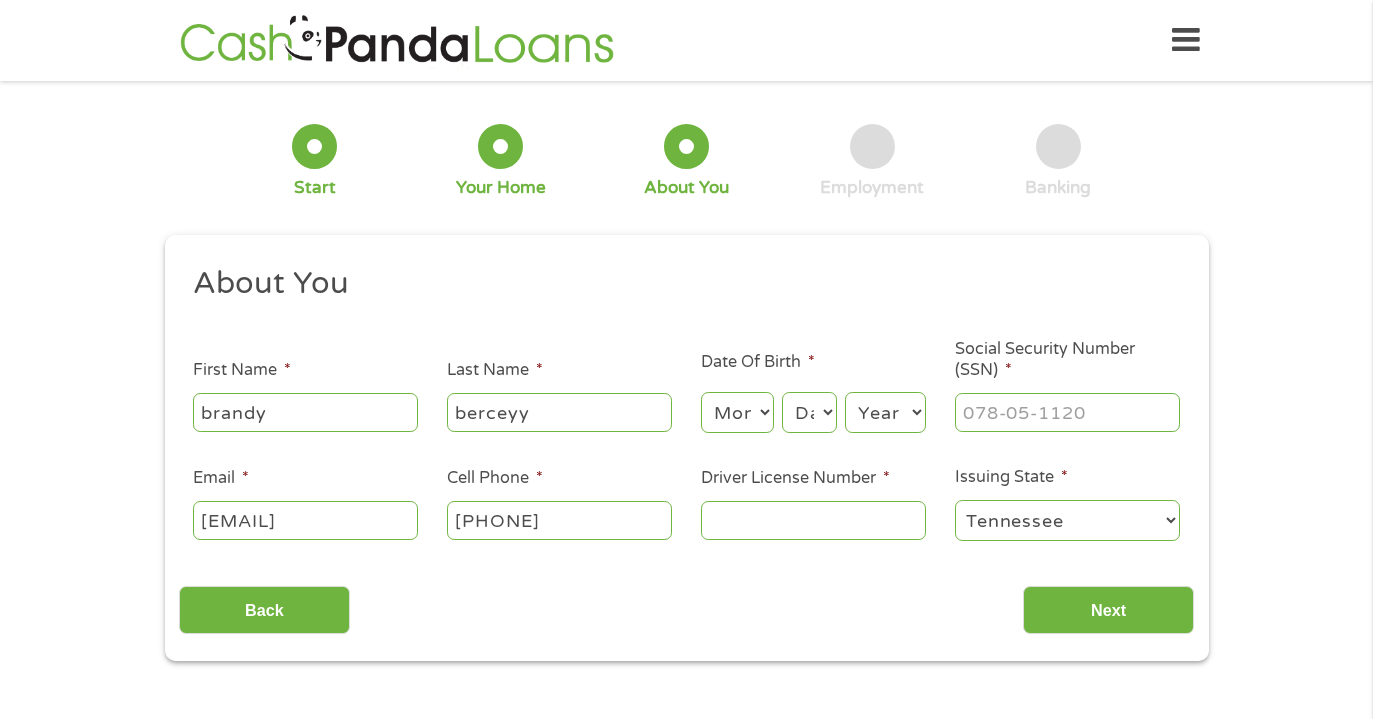 type on "[PHONE]" 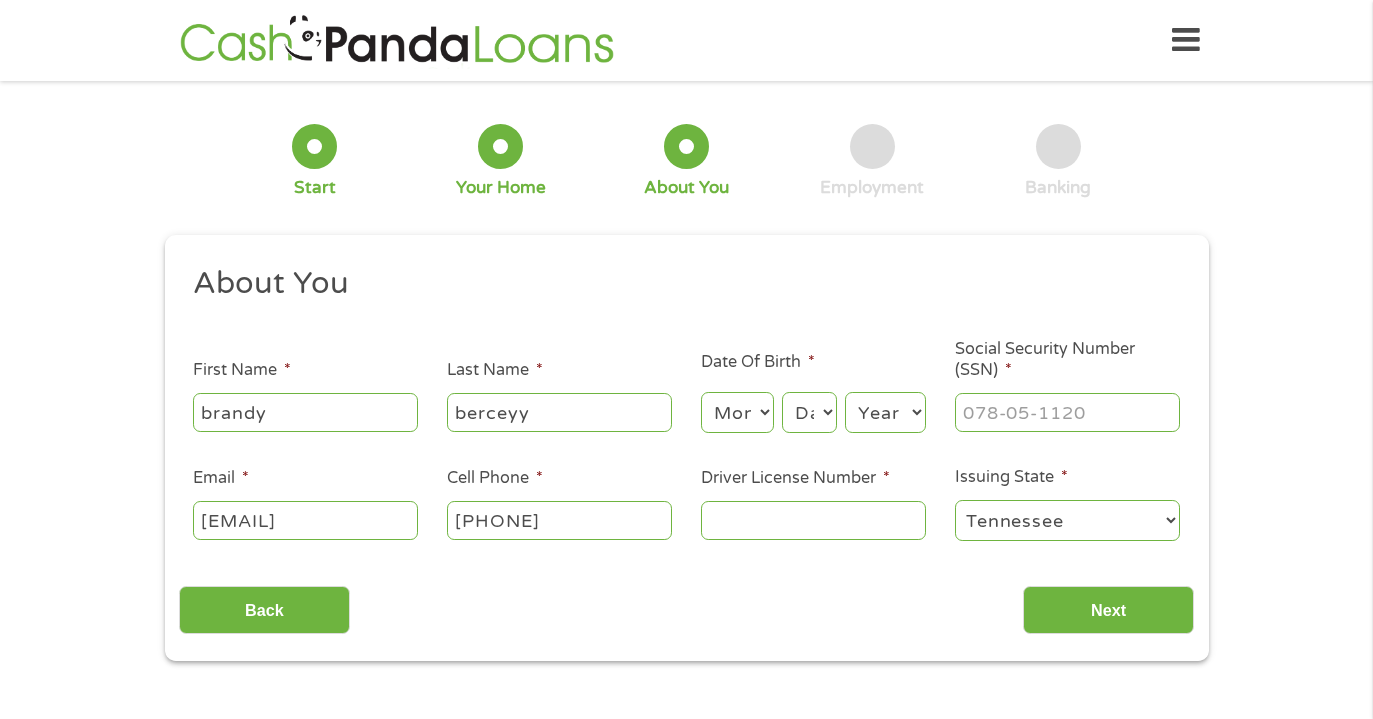 type on "[EMAIL]" 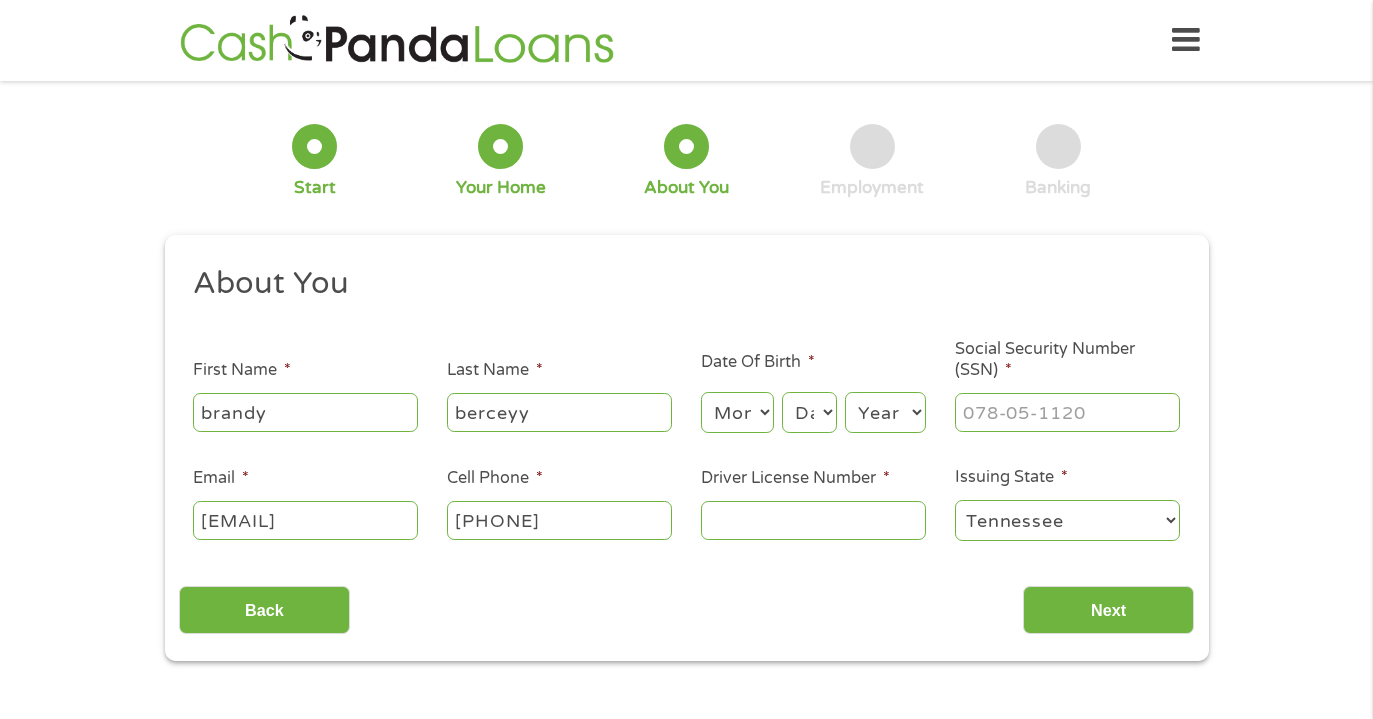 click on "Alabama Alaska Arizona Arkansas California Colorado Connecticut Delaware District of Columbia Florida Georgia Hawaii Idaho Illinois Indiana Iowa Kansas Kentucky Louisiana Maine Maryland Massachusetts Michigan Minnesota Mississippi Missouri Montana Nebraska Nevada New Hampshire New Jersey New Mexico New York North Carolina North Dakota Ohio Oklahoma Oregon Pennsylvania Rhode Island South Carolina South Dakota Tennessee Texas Utah Vermont Virginia Washington West Virginia Wisconsin Wyoming" at bounding box center [1067, 520] 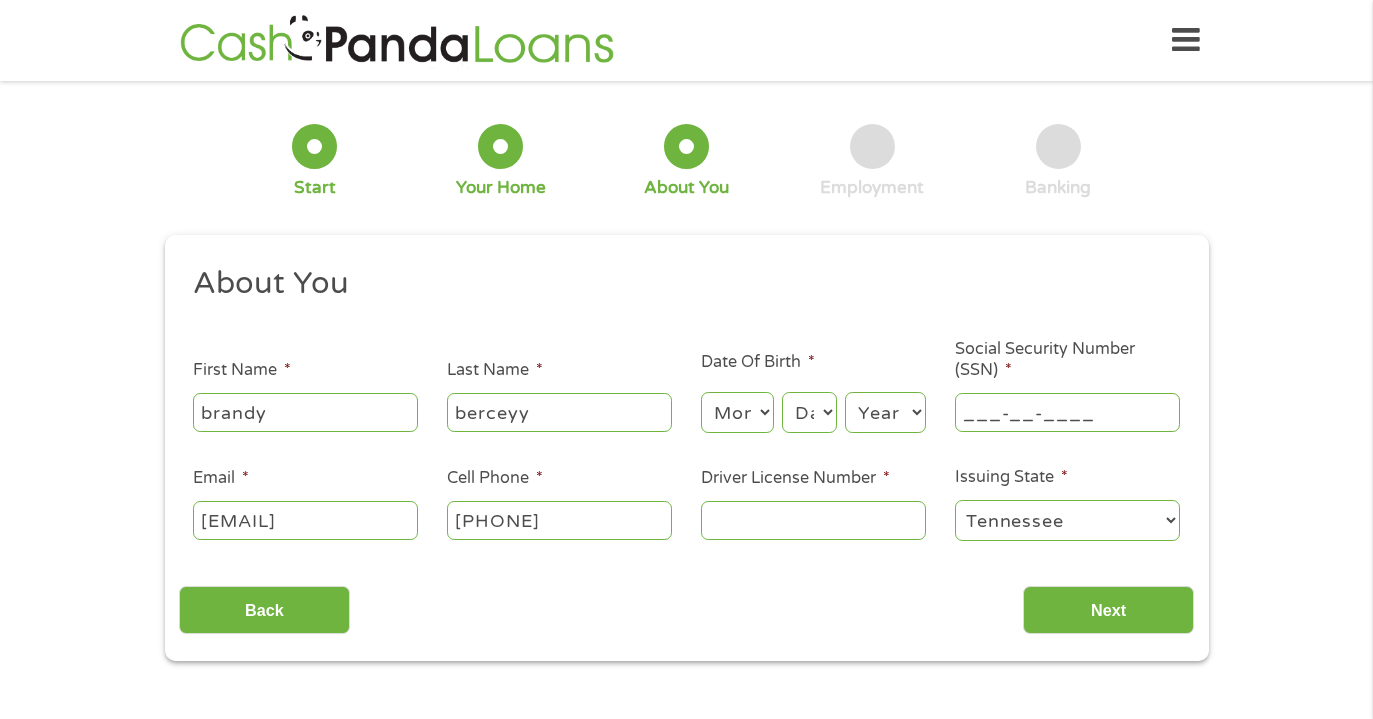 click on "___-__-____" at bounding box center (1067, 412) 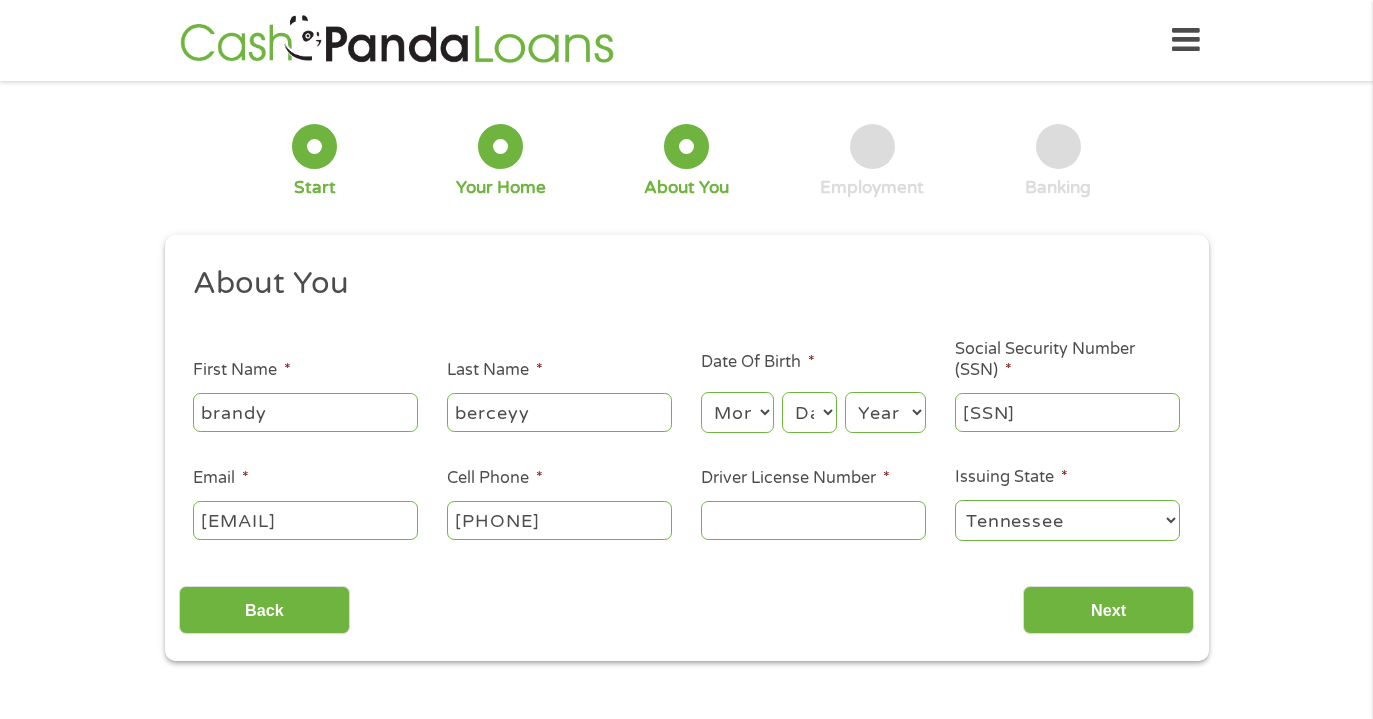 type on "[SSN]" 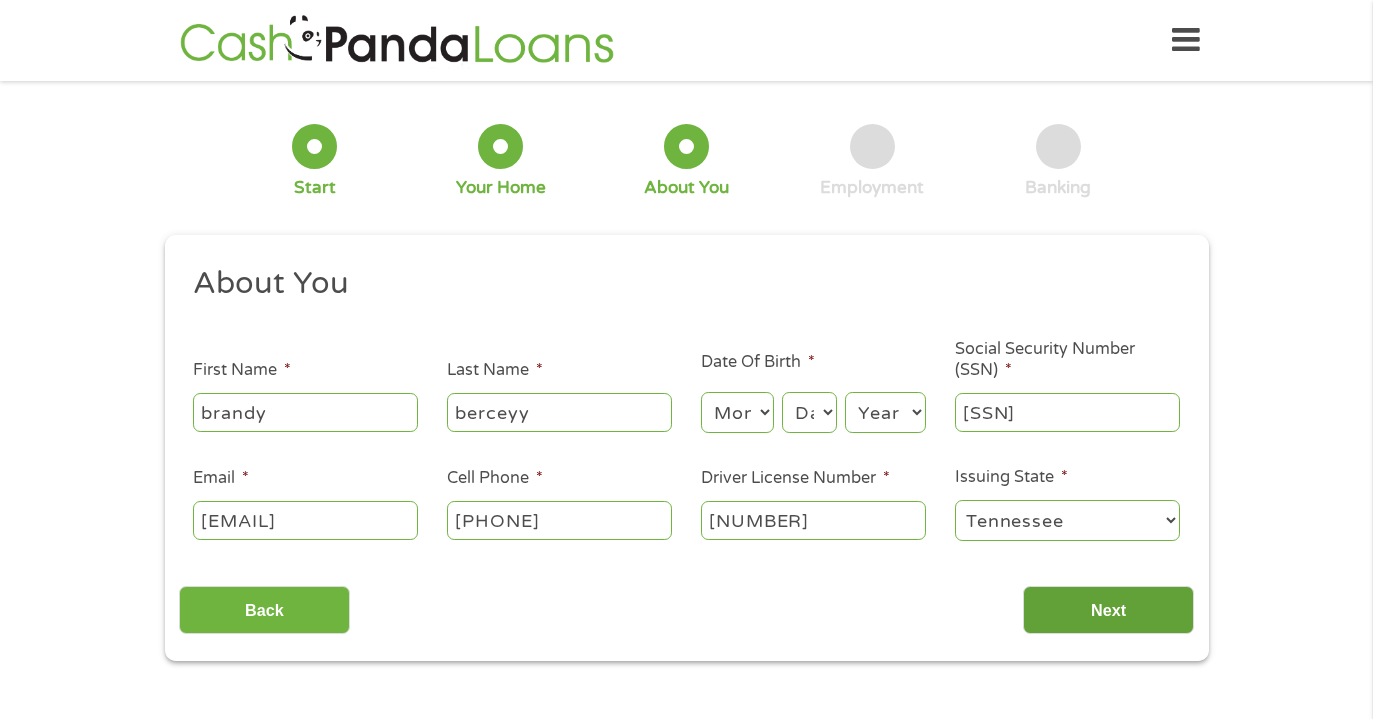 type on "[NUMBER]" 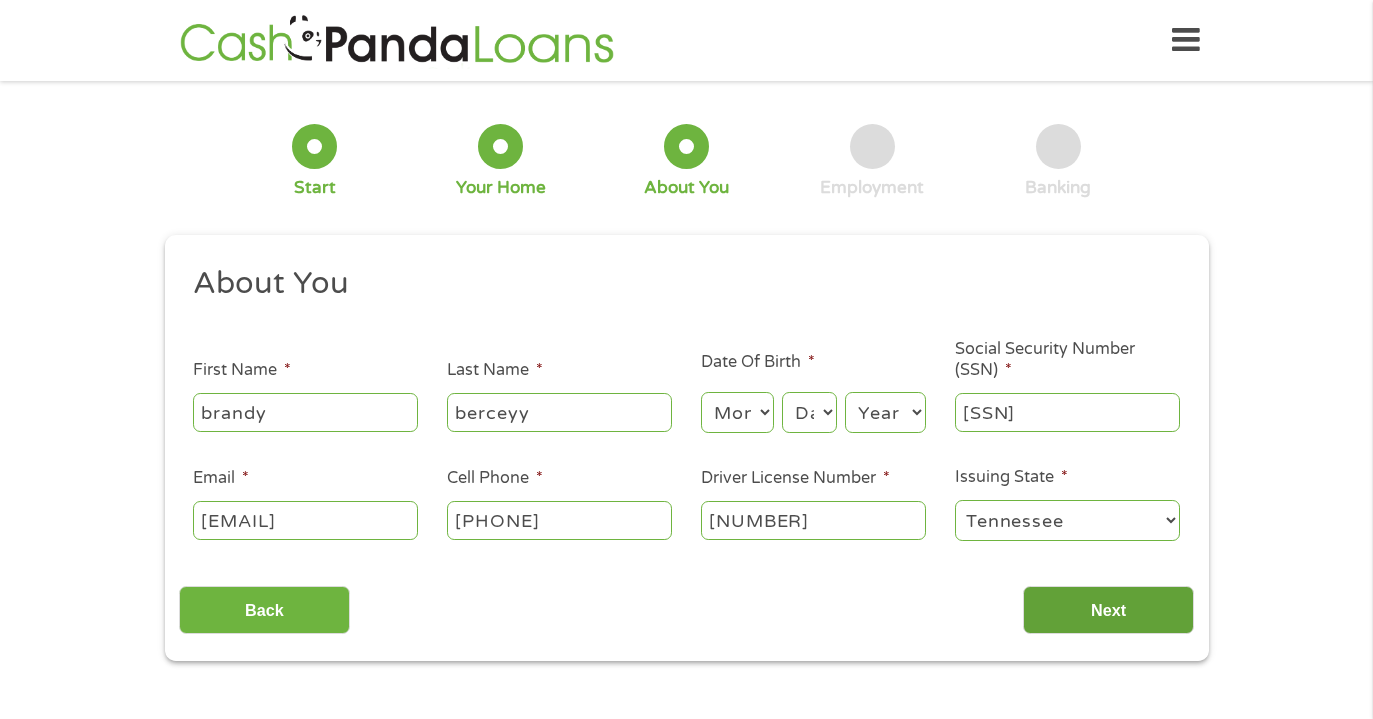 scroll, scrollTop: 8, scrollLeft: 8, axis: both 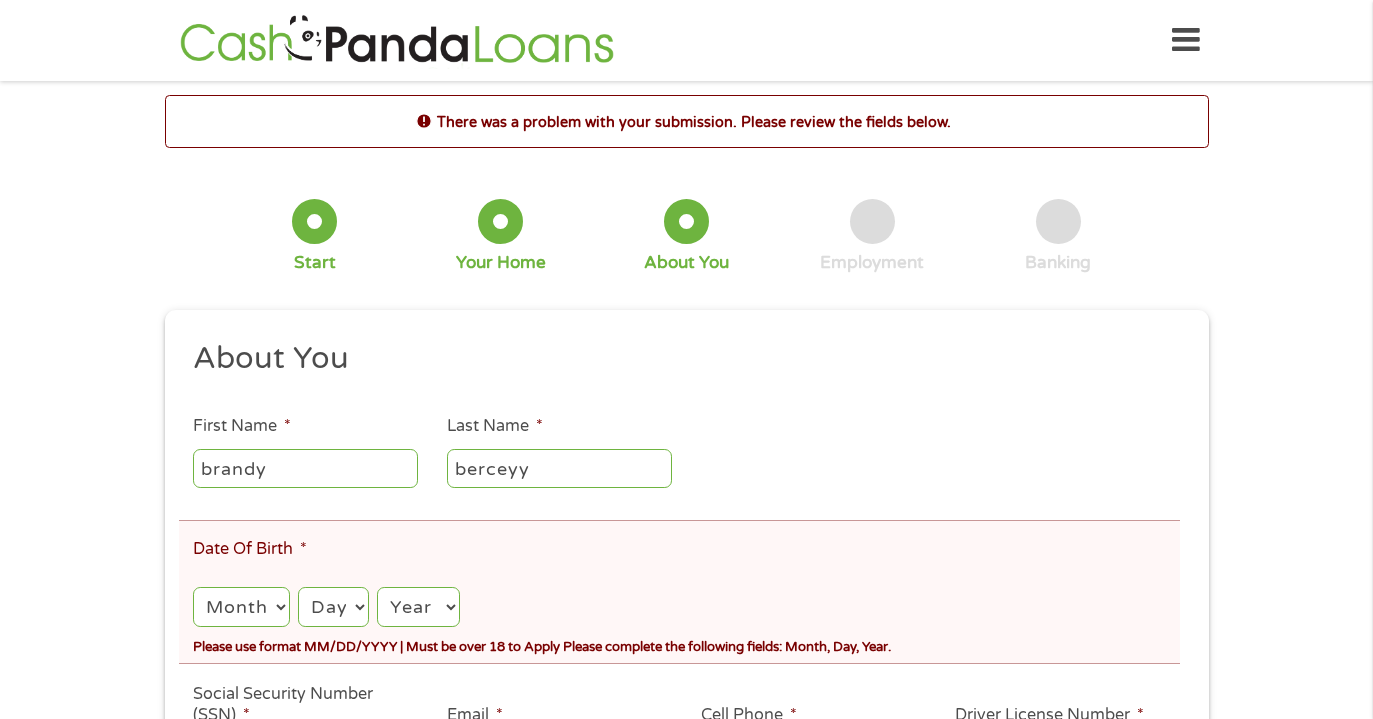 click on "berceyy" at bounding box center (559, 468) 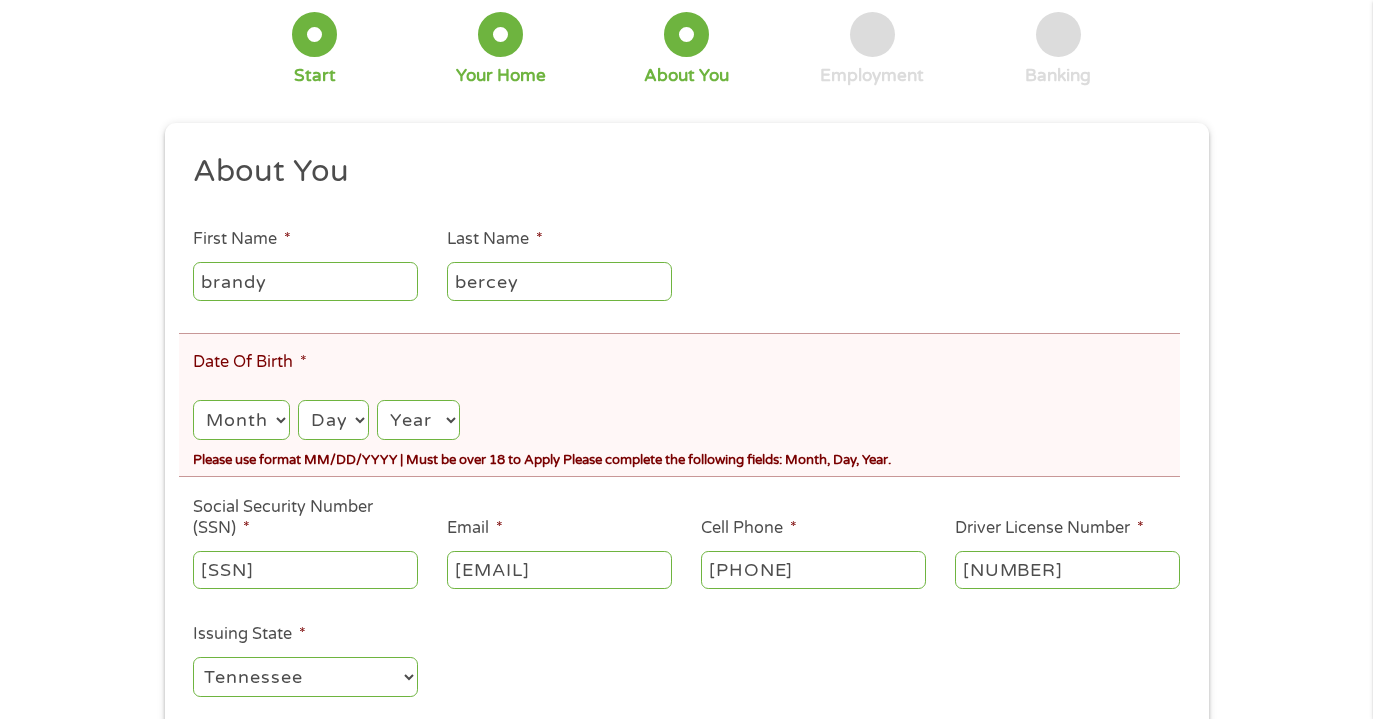 scroll, scrollTop: 201, scrollLeft: 0, axis: vertical 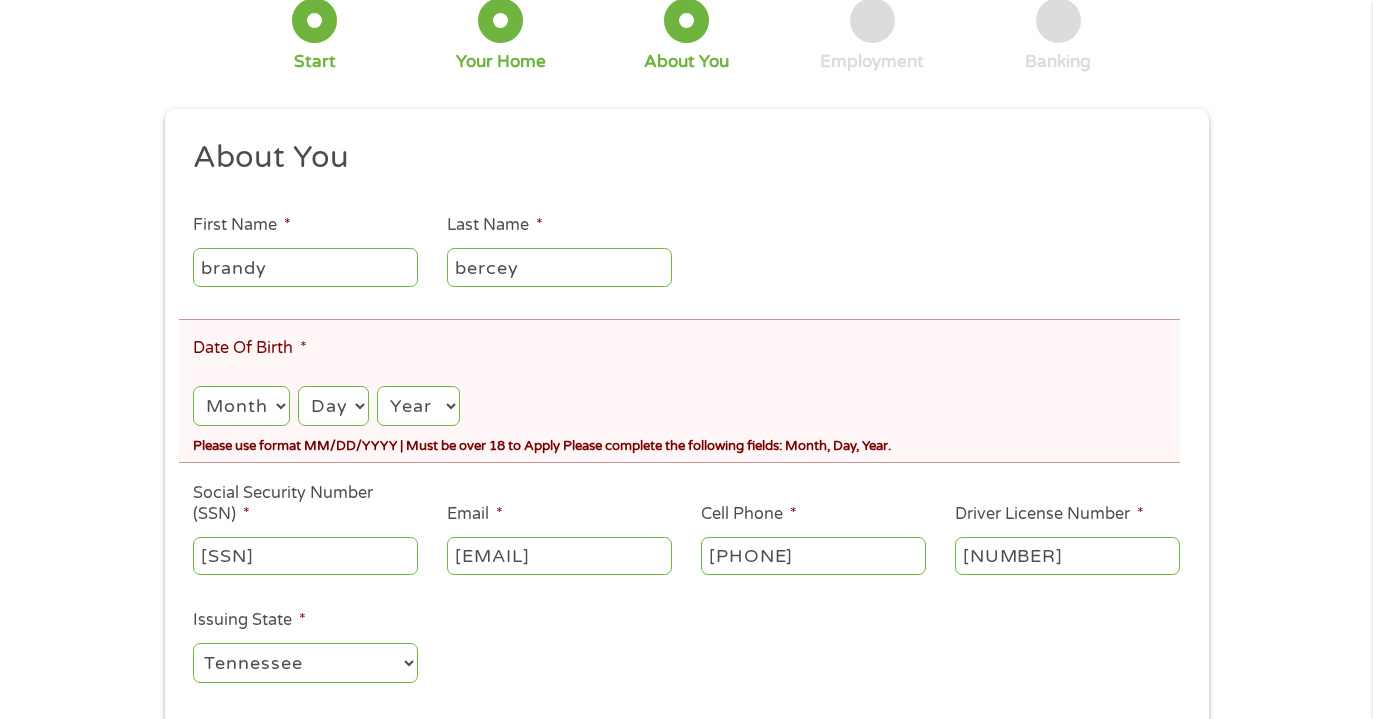 type on "bercey" 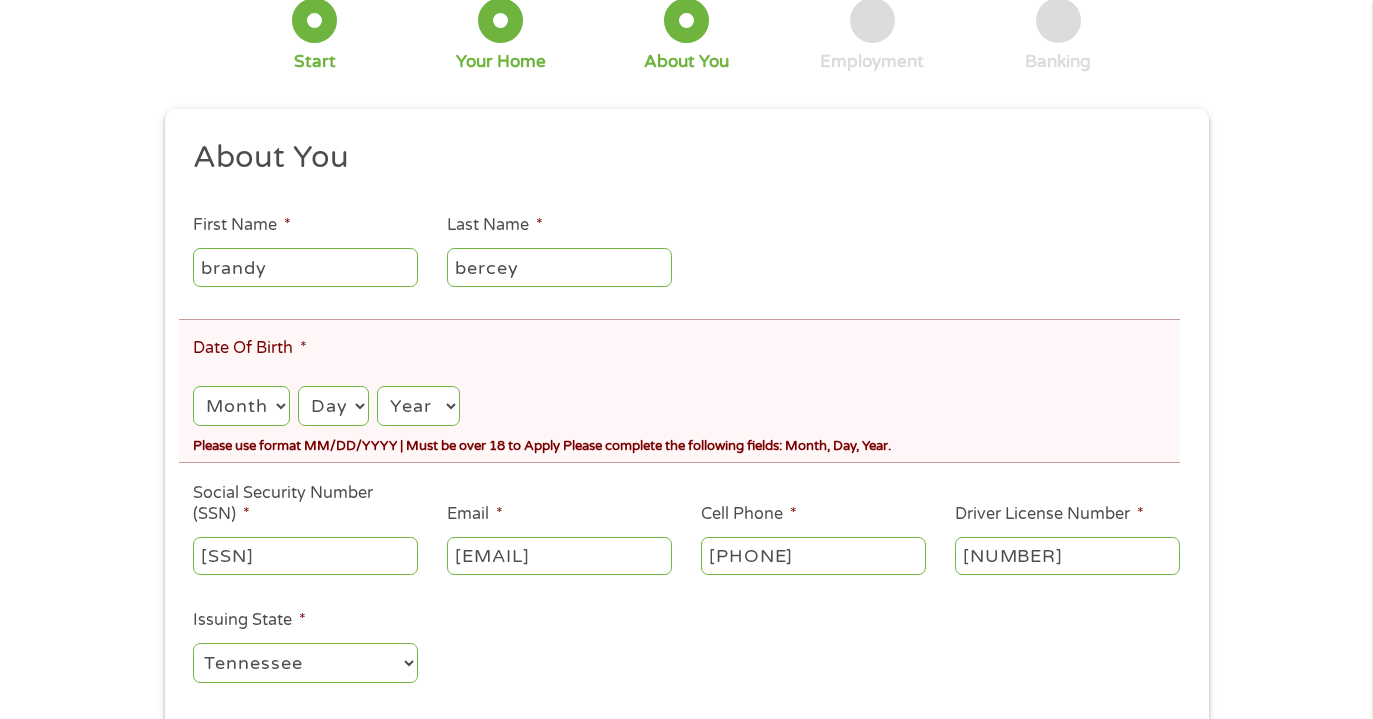 select on "4" 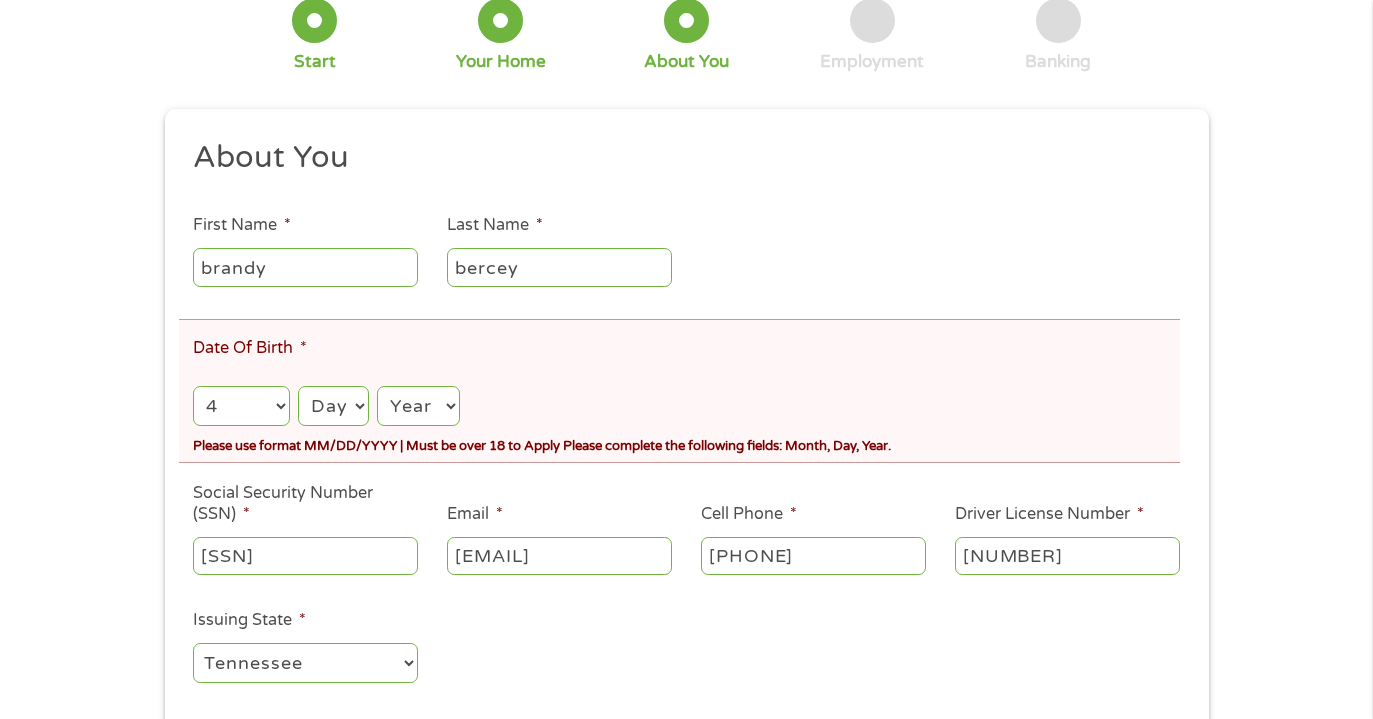 click on "Day 1 2 3 4 5 6 7 8 9 10 11 12 13 14 15 16 17 18 19 20 21 22 23 24 25 26 27 28 29 30 31" at bounding box center (333, 406) 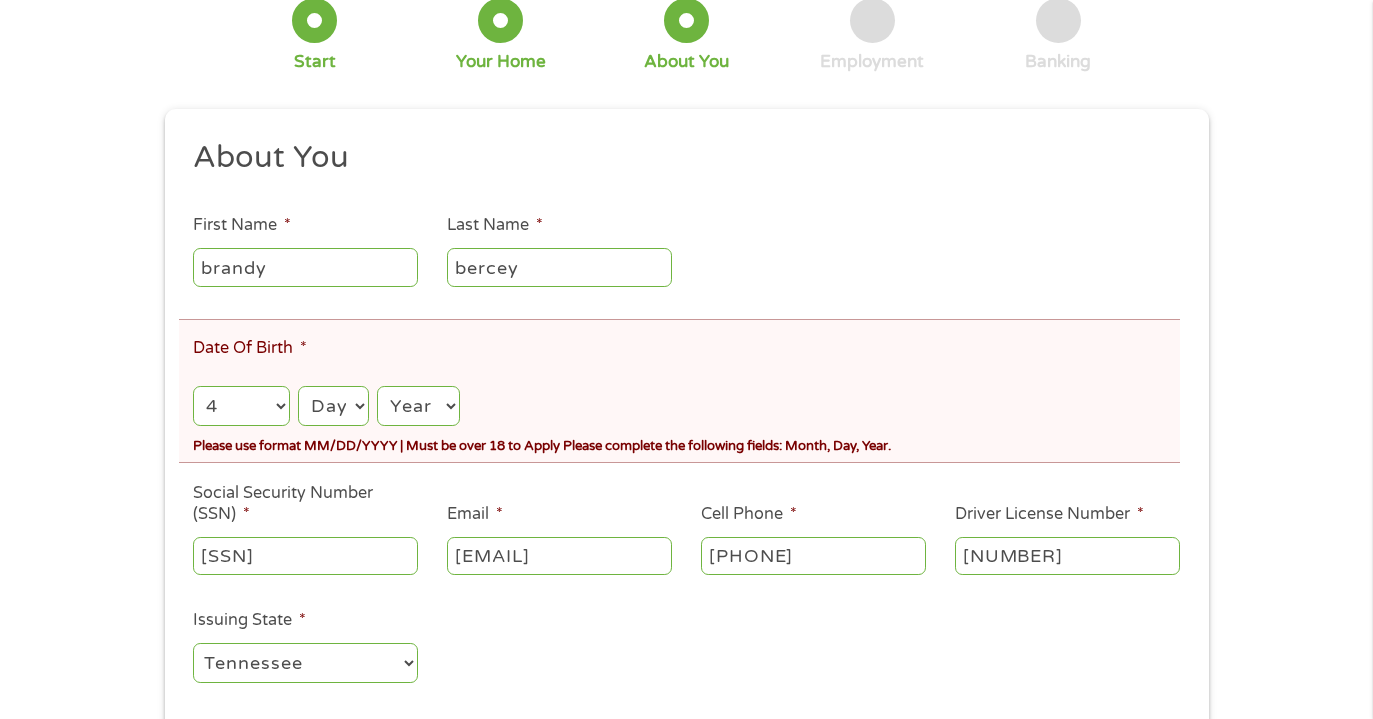 select on "18" 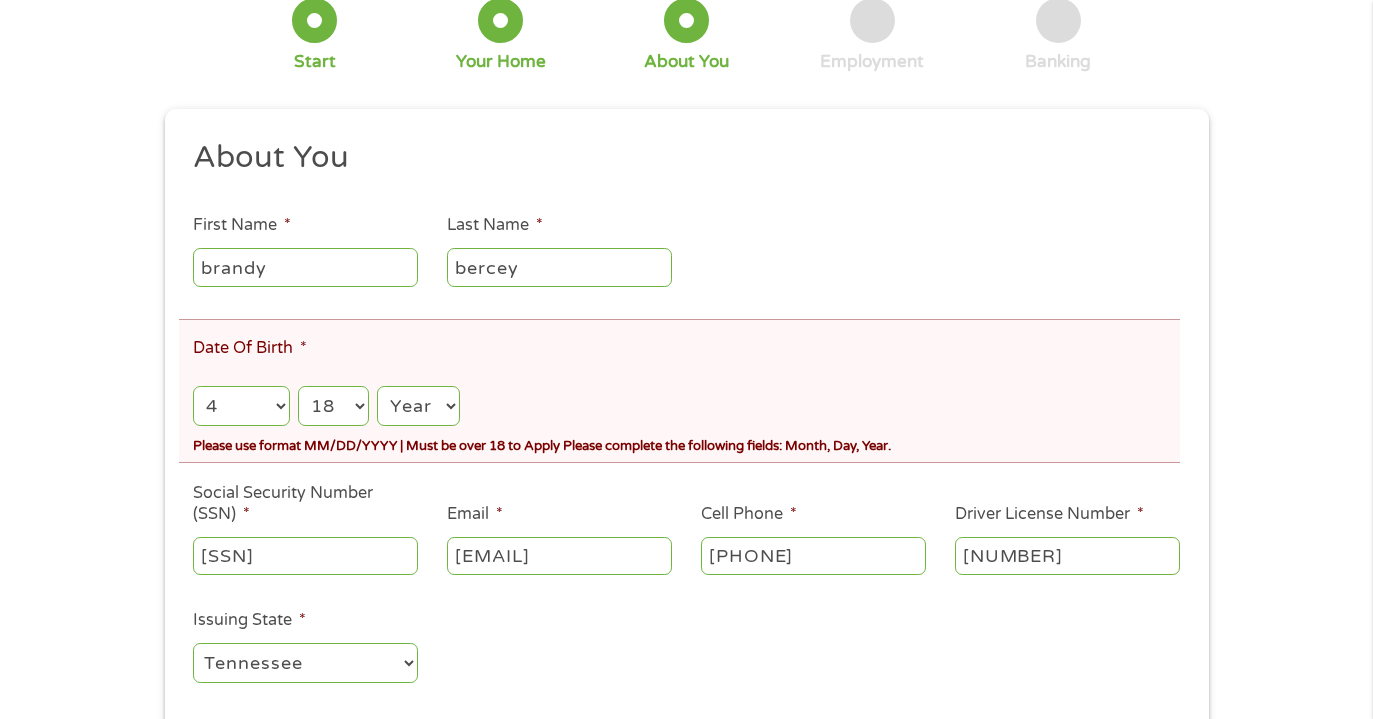 click on "Year 2007 2006 2005 2004 2003 2002 2001 2000 1999 1998 1997 1996 1995 1994 1993 1992 1991 1990 1989 1988 1987 1986 1985 1984 1983 1982 1981 1980 1979 1978 1977 1976 1975 1974 1973 1972 1971 1970 1969 1968 1967 1966 1965 1964 1963 1962 1961 1960 1959 1958 1957 1956 1955 1954 1953 1952 1951 1950 1949 1948 1947 1946 1945 1944 1943 1942 1941 1940 1939 1938 1937 1936 1935 1934 1933 1932 1931 1930 1929 1928 1927 1926 1925 1924 1923 1922 1921 1920" at bounding box center (418, 406) 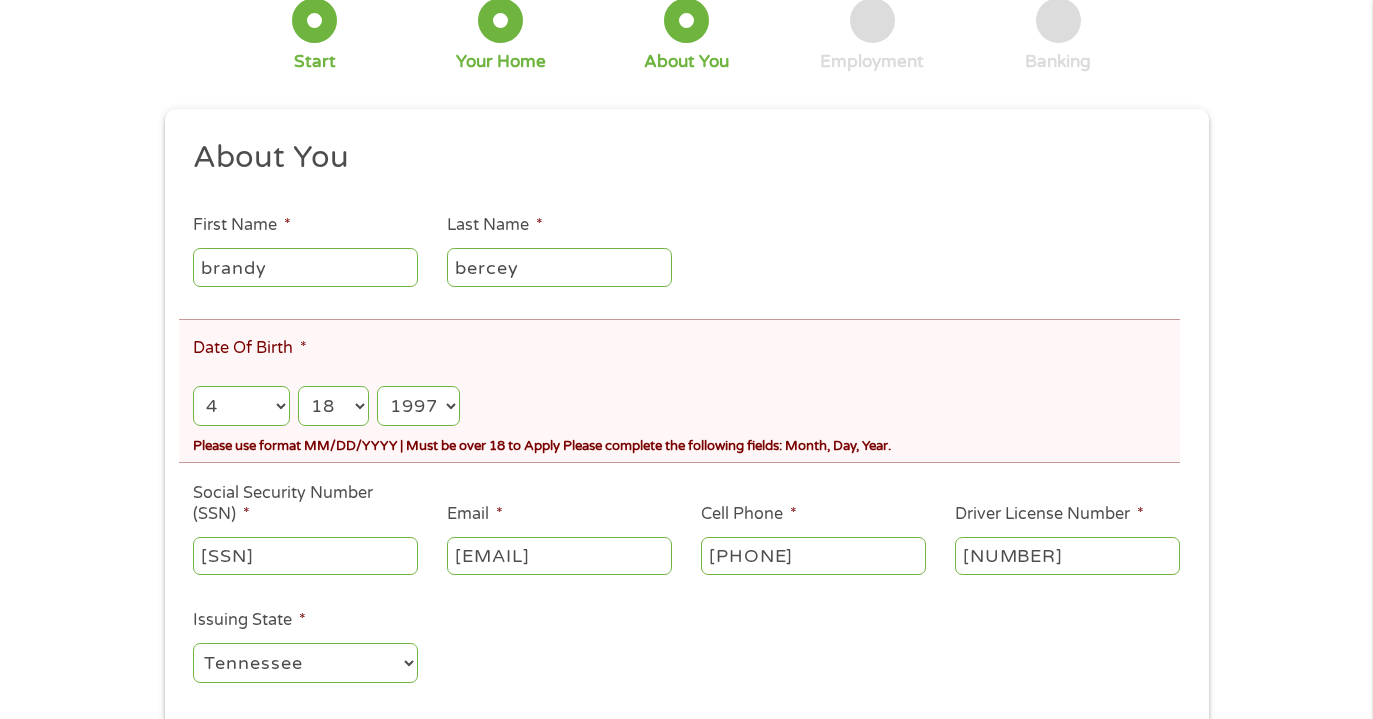 click on "About You This field is hidden when viewing the form Title * --- Choose one --- Mr Ms Mrs Miss First Name * [FIRST] Last Name * [LAST] Date Of Birth * Month Month 1 2 3 4 5 6 7 8 9 10 11 12 Day Day 1 2 3 4 5 6 7 8 9 10 11 12 13 14 15 16 17 18 19 20 21 22 23 24 25 26 27 28 29 30 31 Year Year 2007 2006 2005 2004 2003 2002 2001 2000 1999 1998 1997 1996 1995 1994 1993 1992 1991 1990 1989 1988 1987 1986 1985 1984 1983 1982 1981 1980 1979 1978 1977 1976 1975 1974 1973 1972 1971 1970 1969 1968 1967 1966 1965 1964 1963 1962 1961 1960 1959 1958 1957 1956 1955 1954 1953 1952 1951 1950 1949 1948 1947 1946 1945 1944 1943 1942 1941 1940 1939 1938 1937 1936 1935 1934 1933 1932 1931 1930 1929 1928 1927 1926 1925 1924 1923 1922 1921 1920 Please use format MM/DD/YYYY | Must be over 18 to Apply Please complete the following fields: Month, Day, Year. Social Security Number (SSN) * [SSN] Email *
[EMAIL]
Cell Phone * [PHONE] Driver License Number" at bounding box center (686, 420) 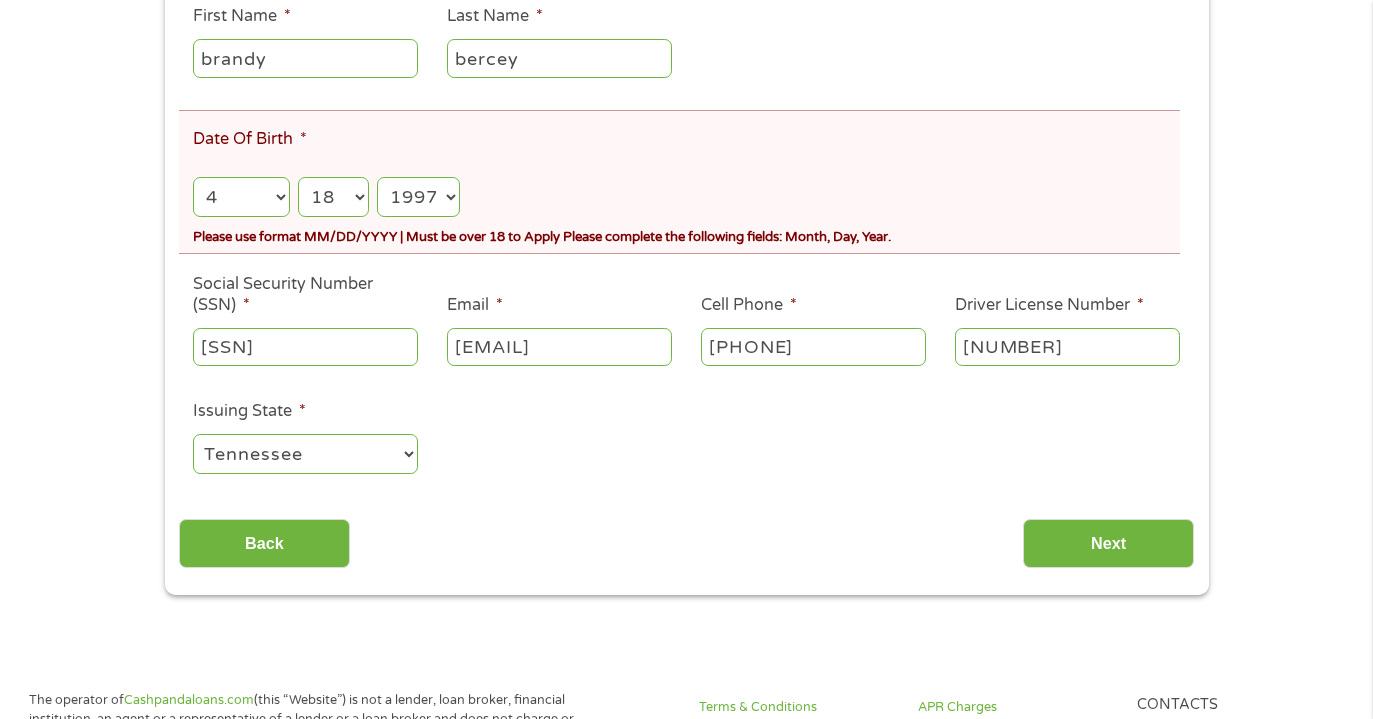 scroll, scrollTop: 413, scrollLeft: 0, axis: vertical 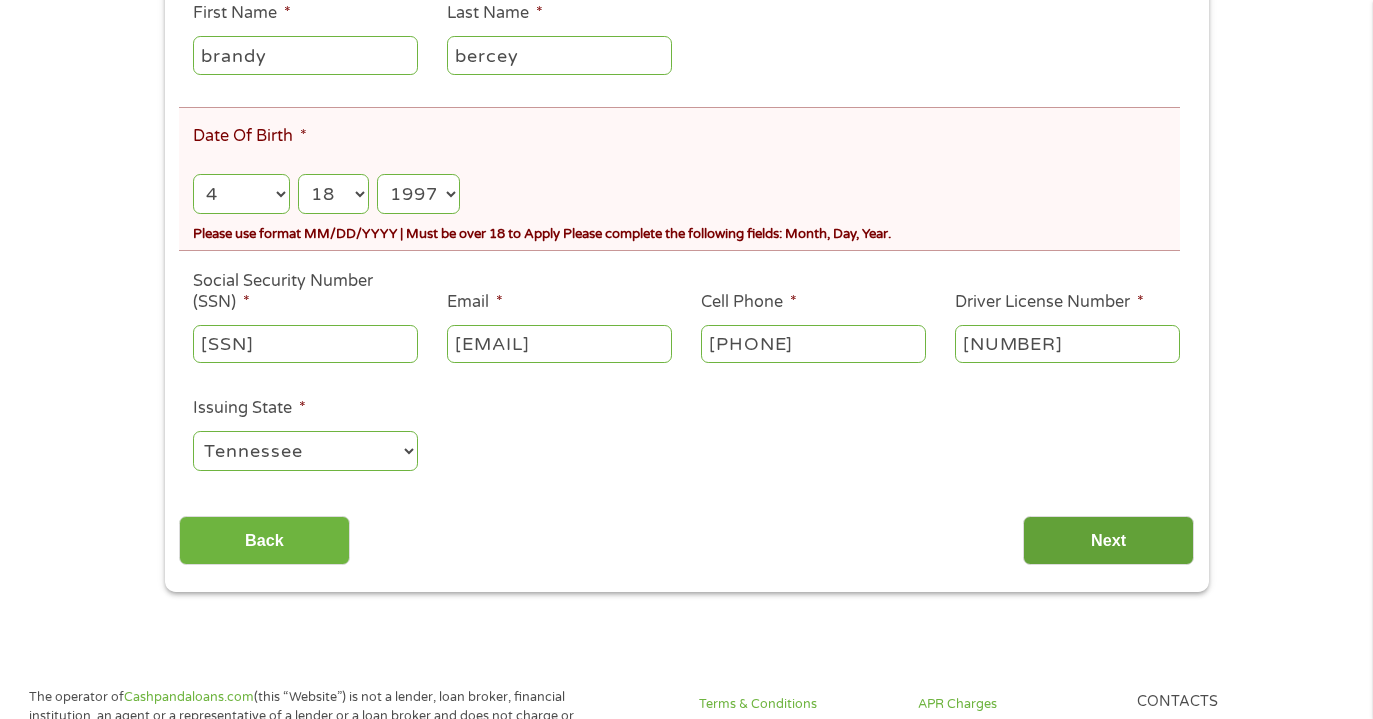 click on "Next" at bounding box center (1108, 540) 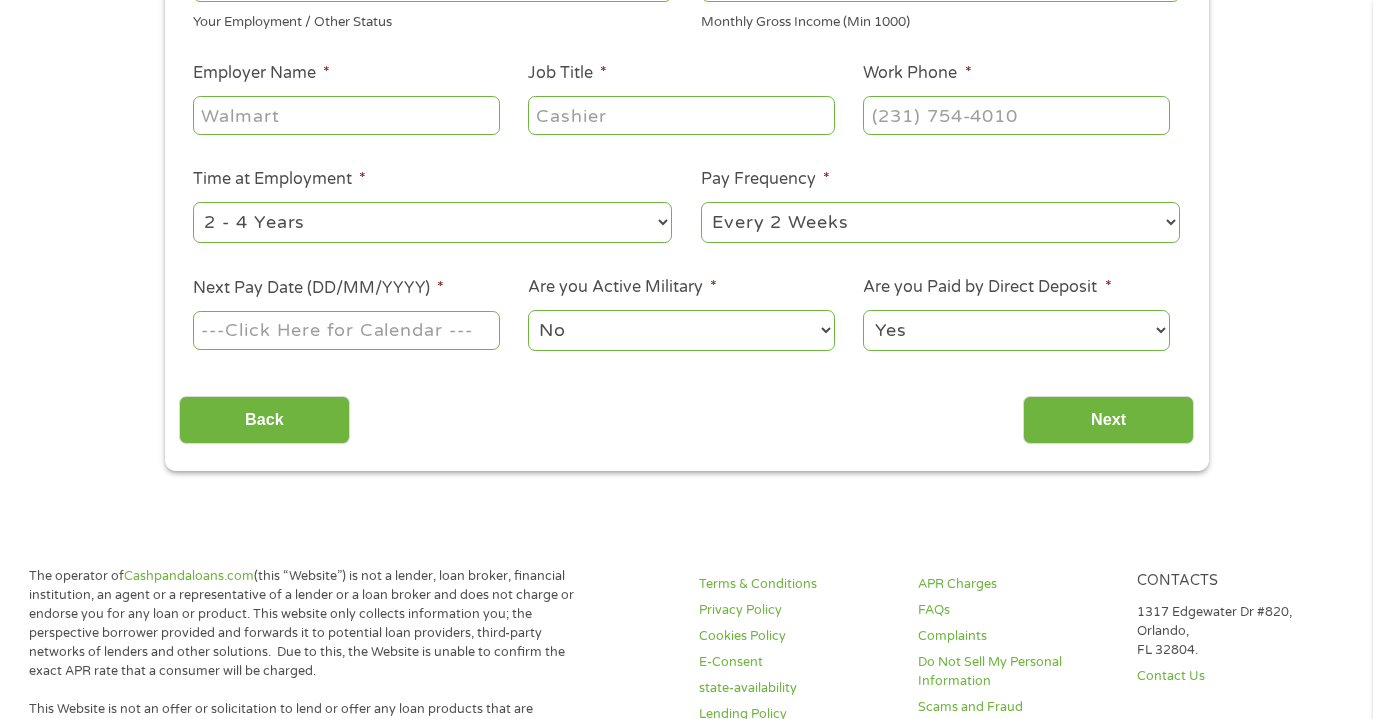 scroll, scrollTop: 8, scrollLeft: 8, axis: both 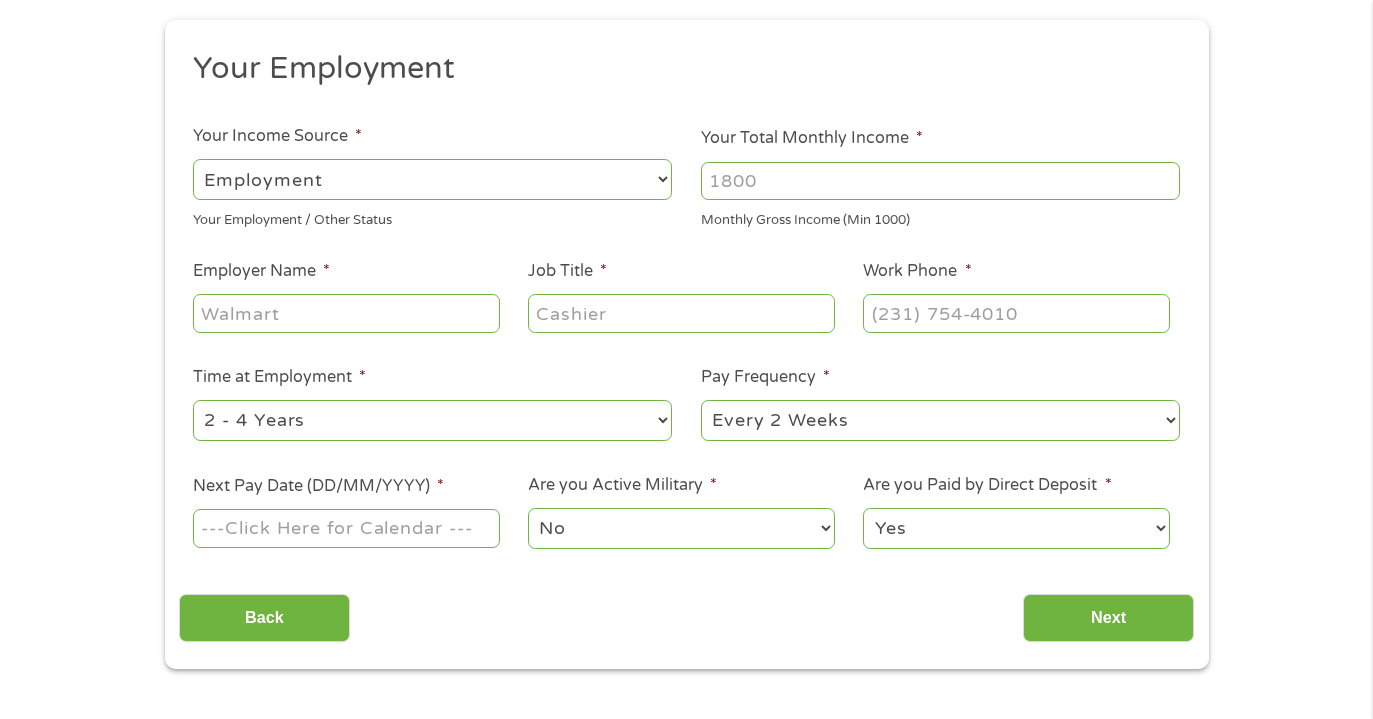 click on "Yes No" at bounding box center (1016, 528) 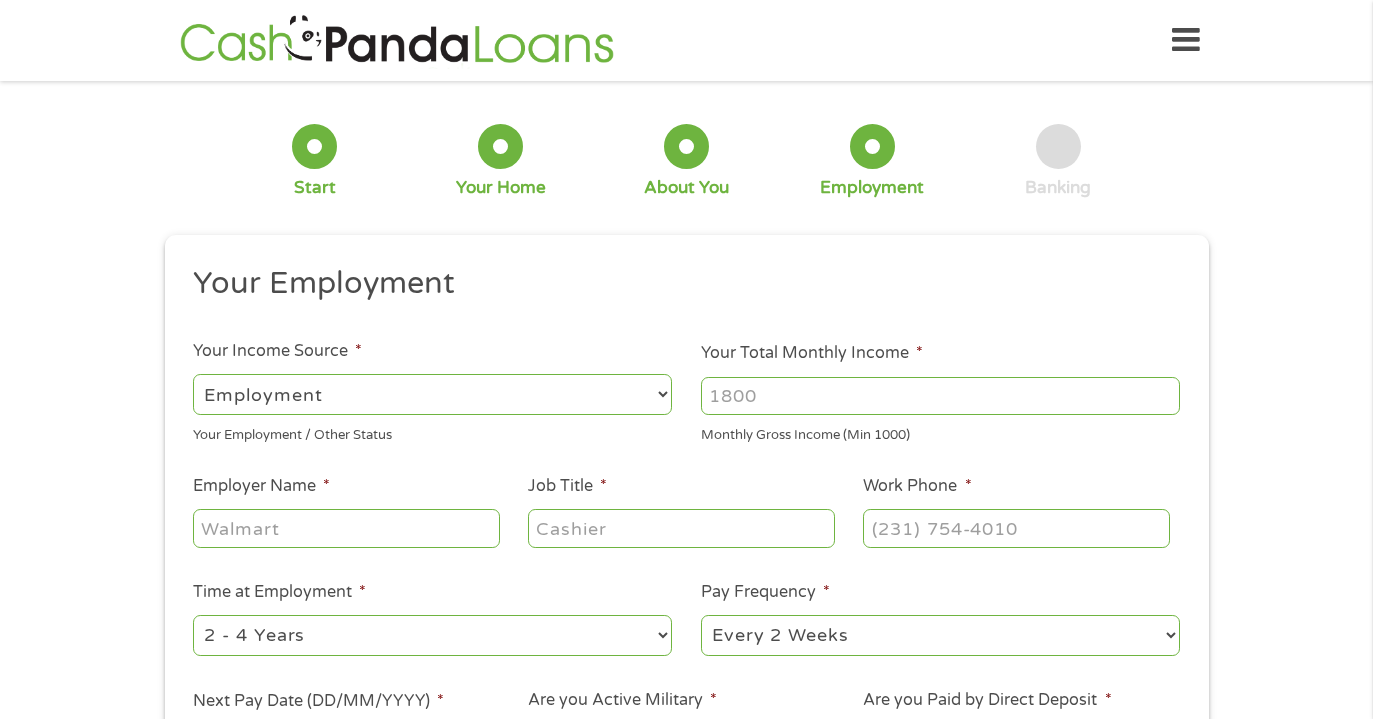 scroll, scrollTop: 0, scrollLeft: 0, axis: both 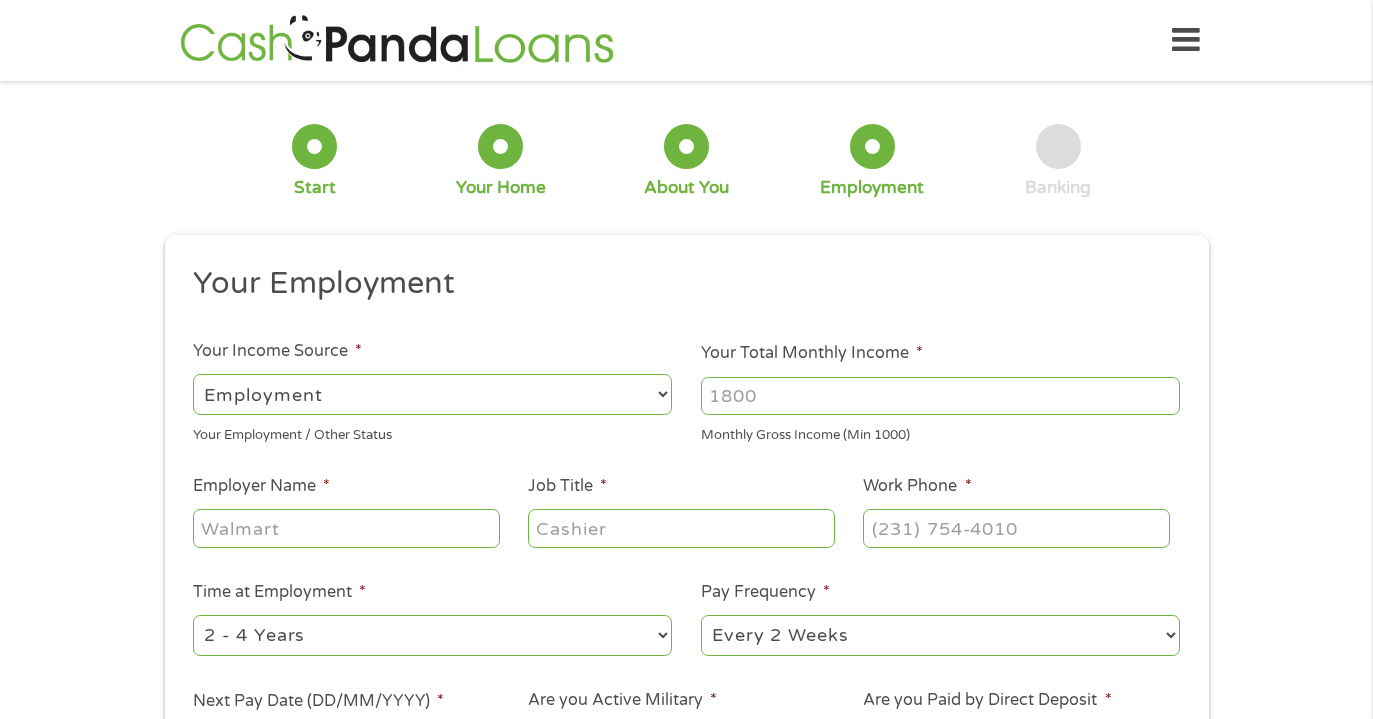click on "Your Total Monthly Income *" at bounding box center [940, 396] 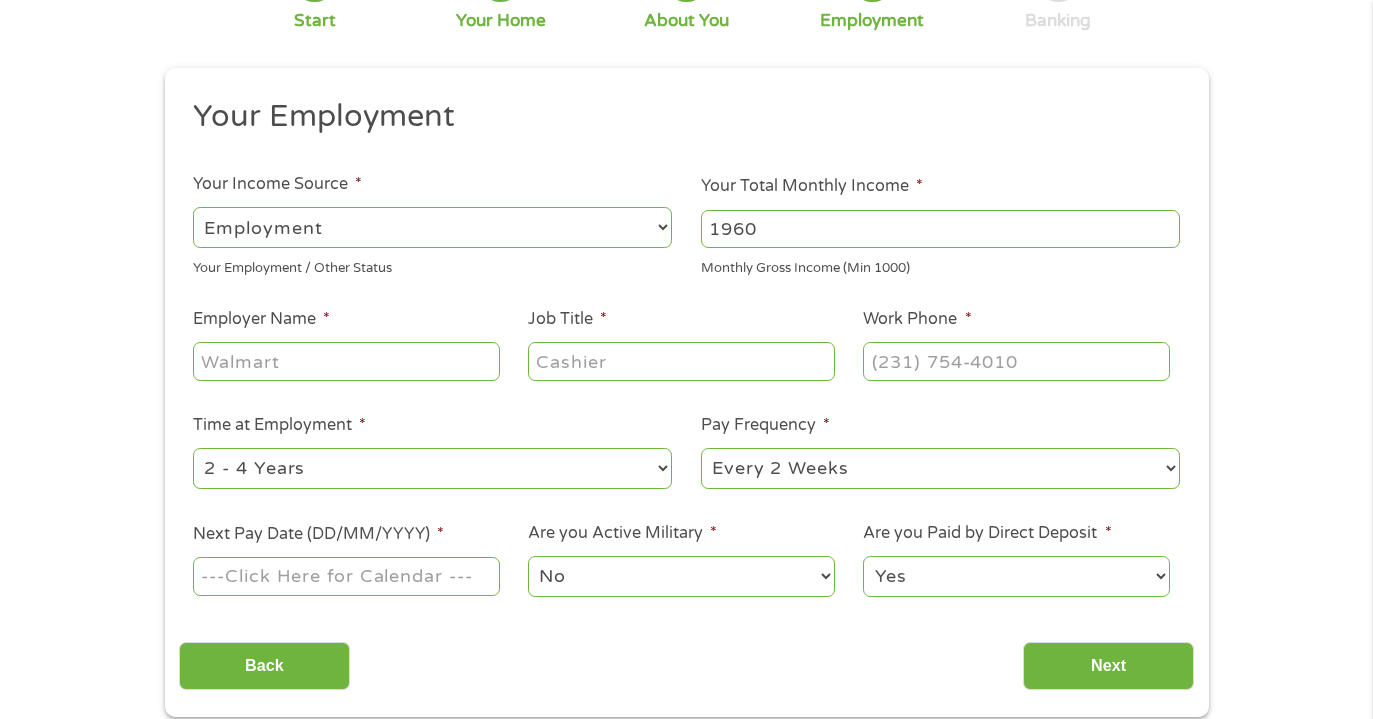 scroll, scrollTop: 164, scrollLeft: 0, axis: vertical 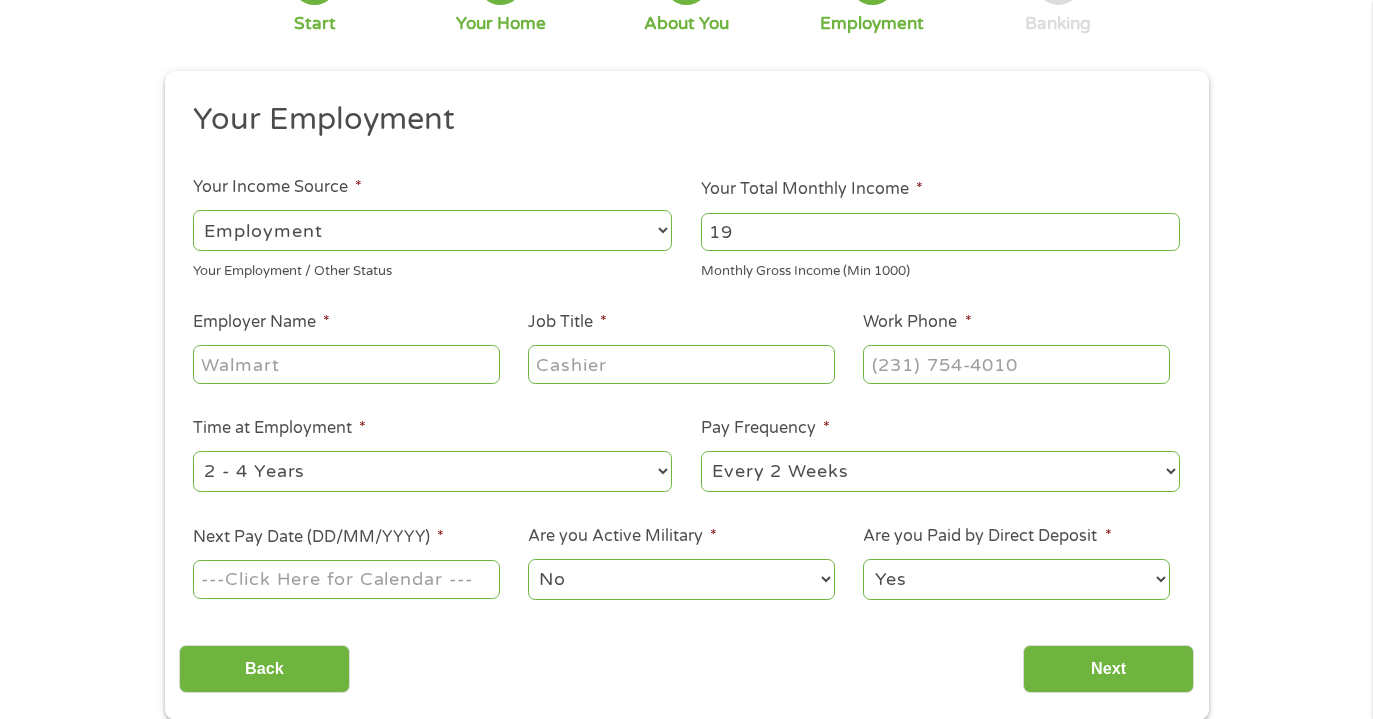 type on "1" 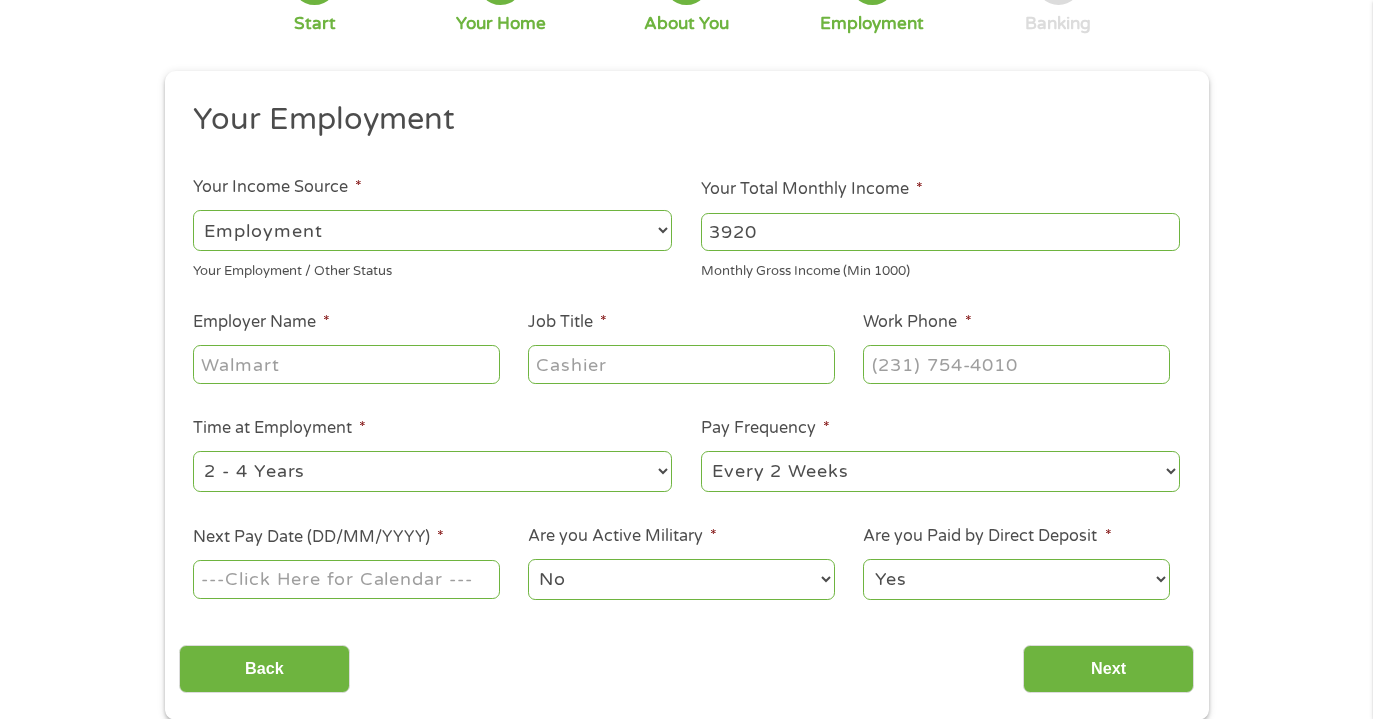 type on "3920" 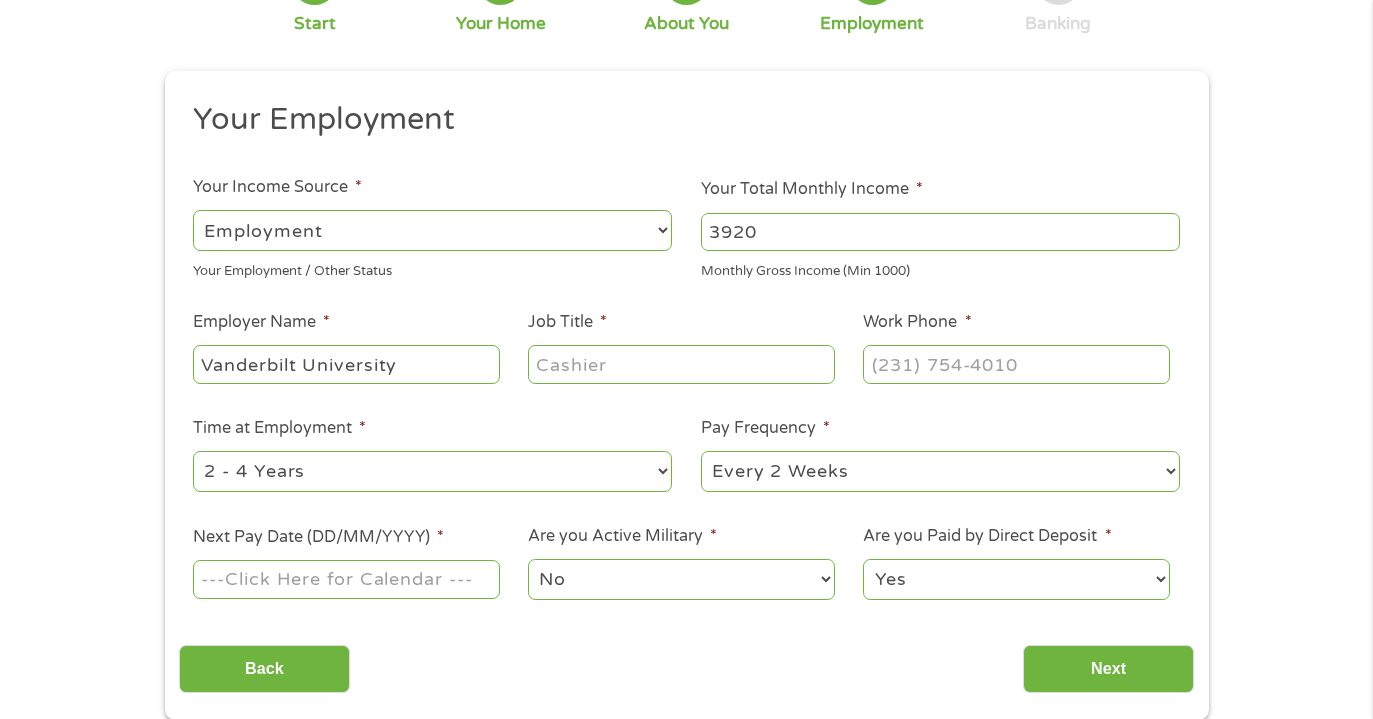 type on "Vanderbilt University" 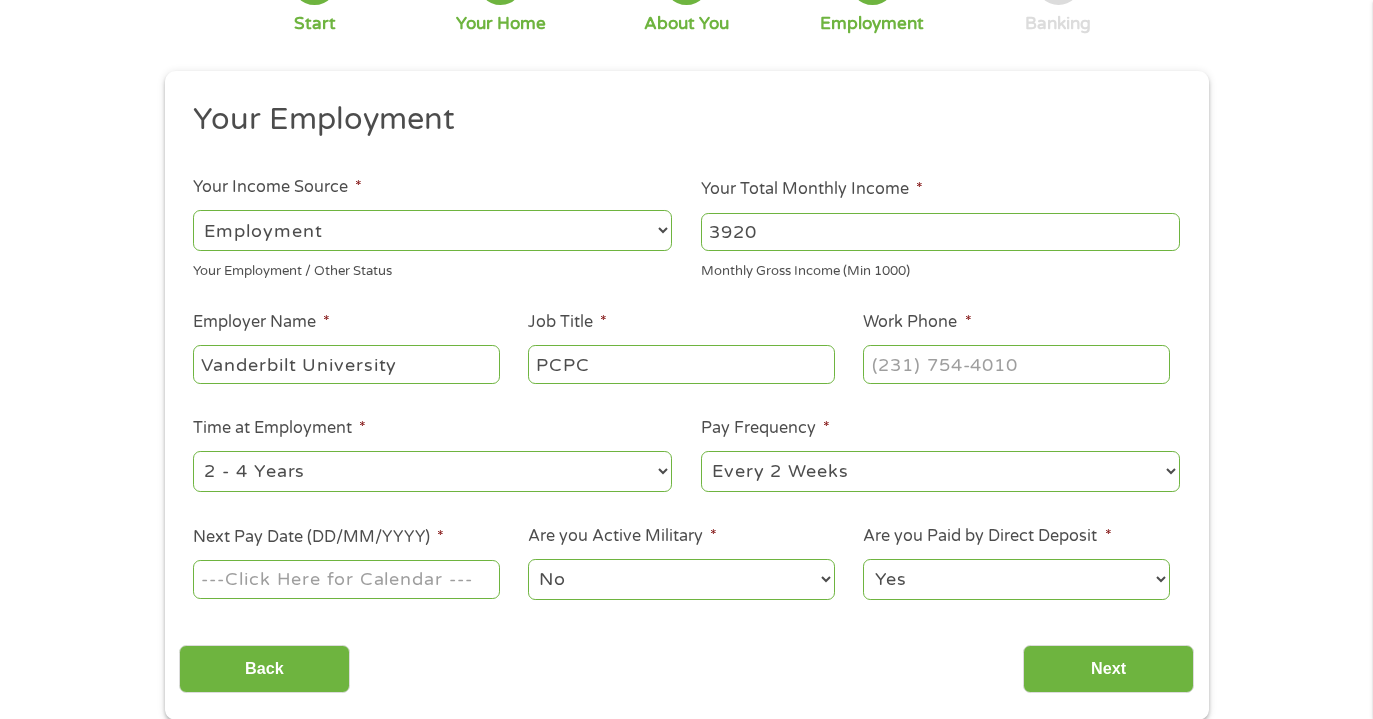 type on "PCPC" 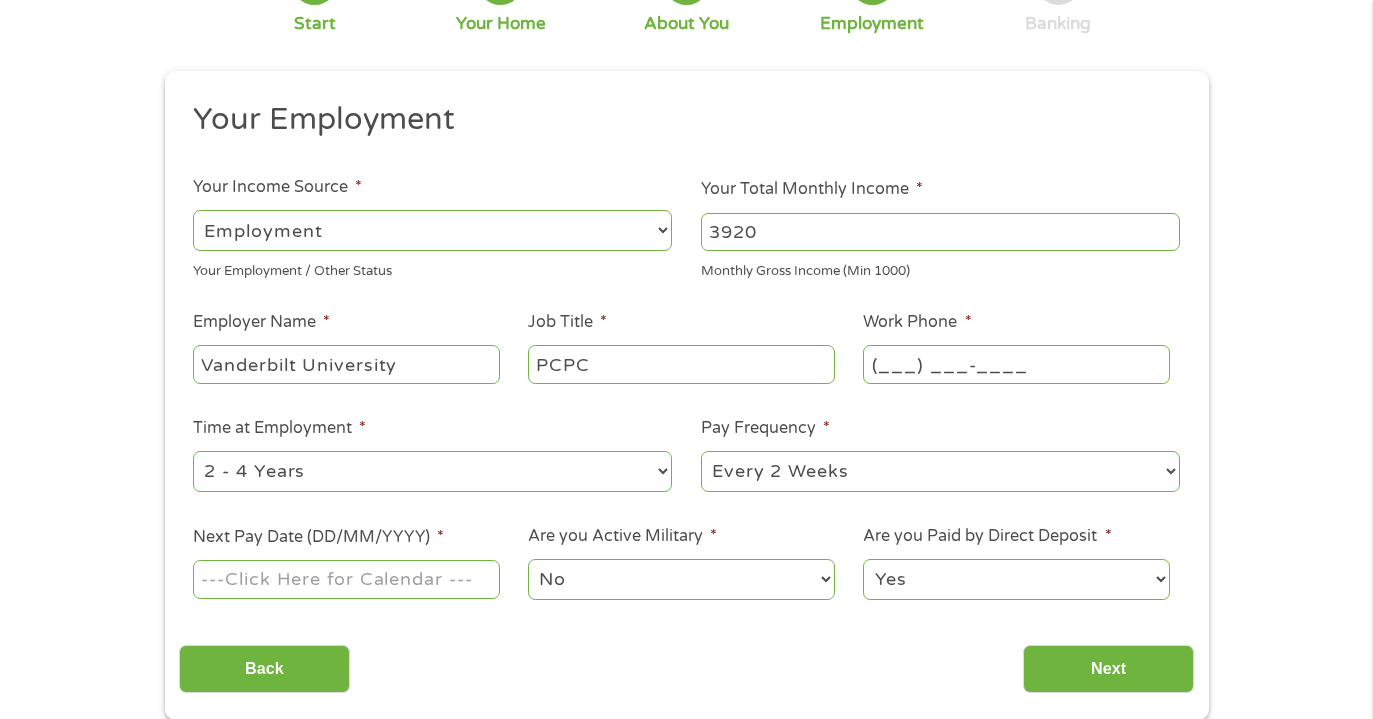 click on "(___) ___-____" at bounding box center (1016, 364) 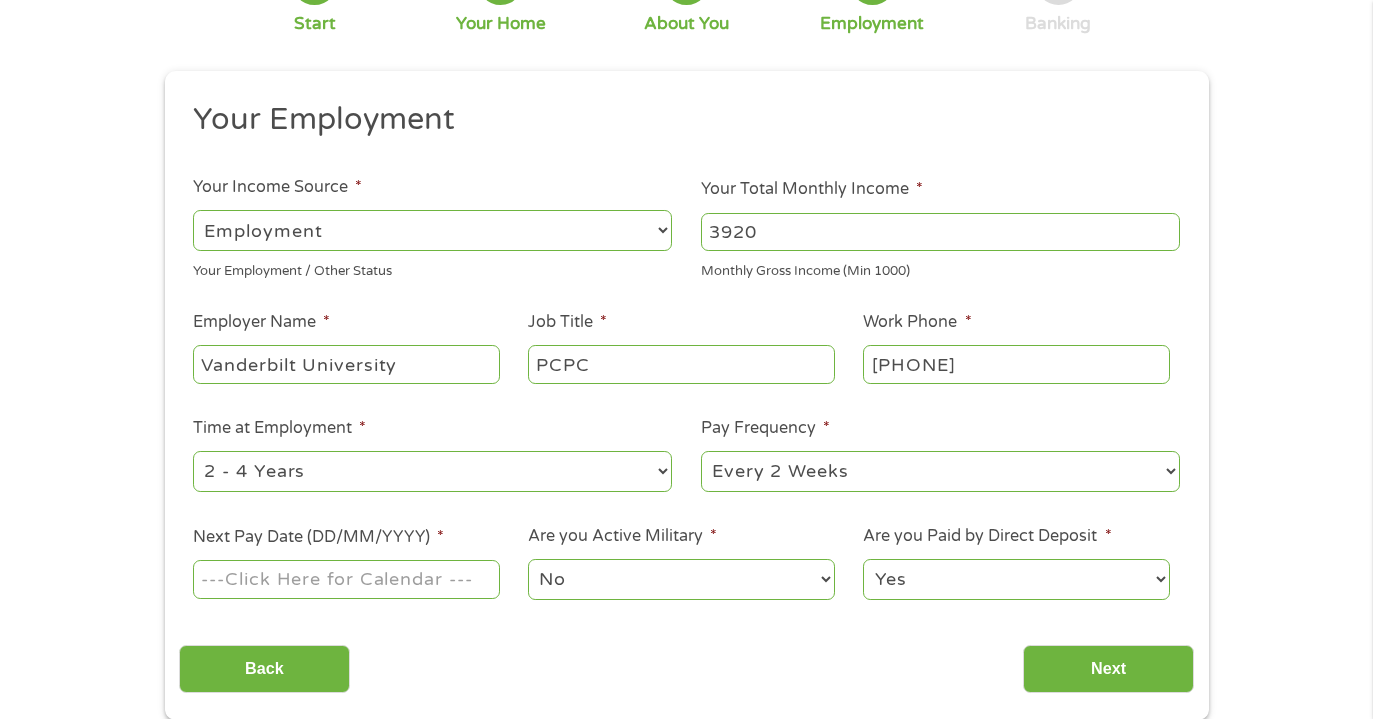 type on "[PHONE]" 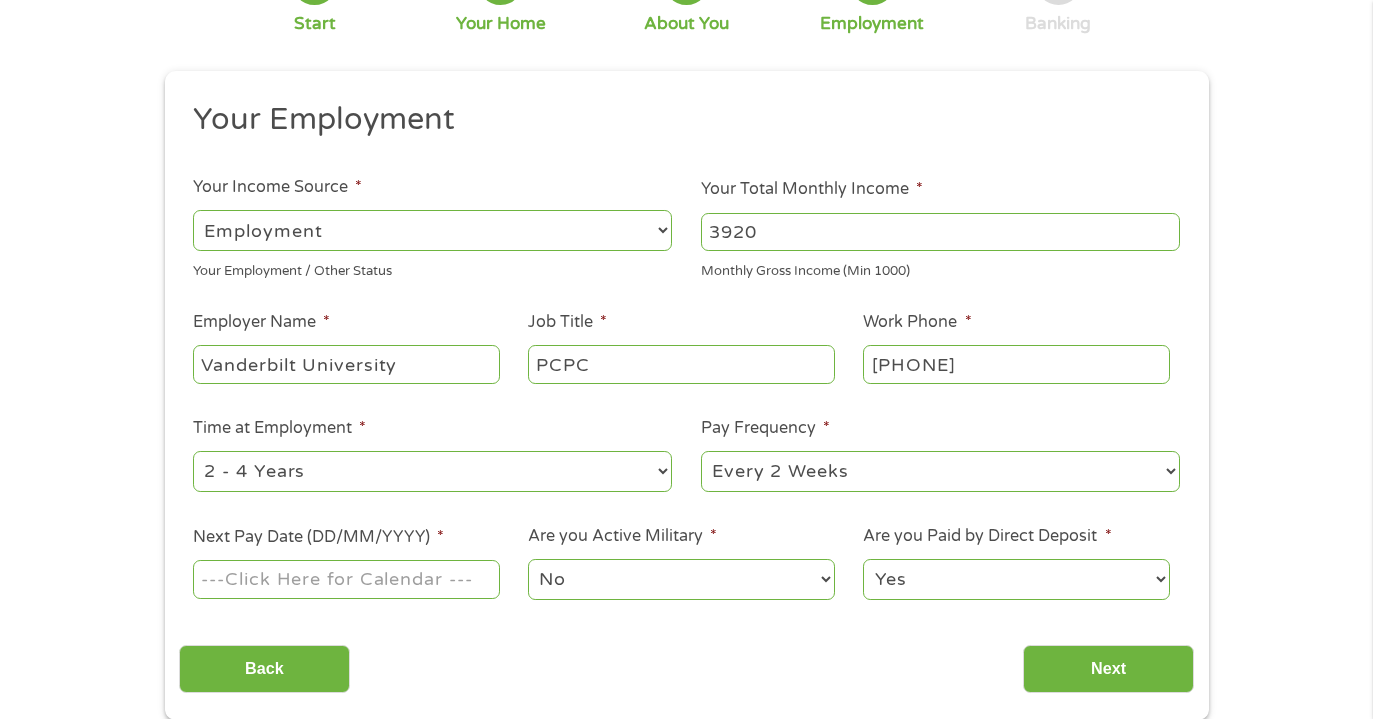 click on "Your Employment Your Income Source * --- Choose one --- Employment Self Employed Benefits Your Employment / Other Status Your Total Monthly Income * [NUMBER] Monthly Gross Income (Min 1000) This field is hidden when viewing the form Other Income * 0 Pension, Spouse & any Other Income Employer Name * [LAST] University Job Title * PCPC Work Phone * [PHONE] Time at Employment * --- Choose one --- 1 Year or less 1 - 2 Years 2 - 4 Years Over 4 Years Pay Frequency * --- Choose one --- Every 2 Weeks Every Week Monthly Semi-Monthly Next Pay Date (DD/MM/YYYY) * Are you Active Military * No Yes Are you Paid by Direct Deposit * Yes No" at bounding box center [686, 359] 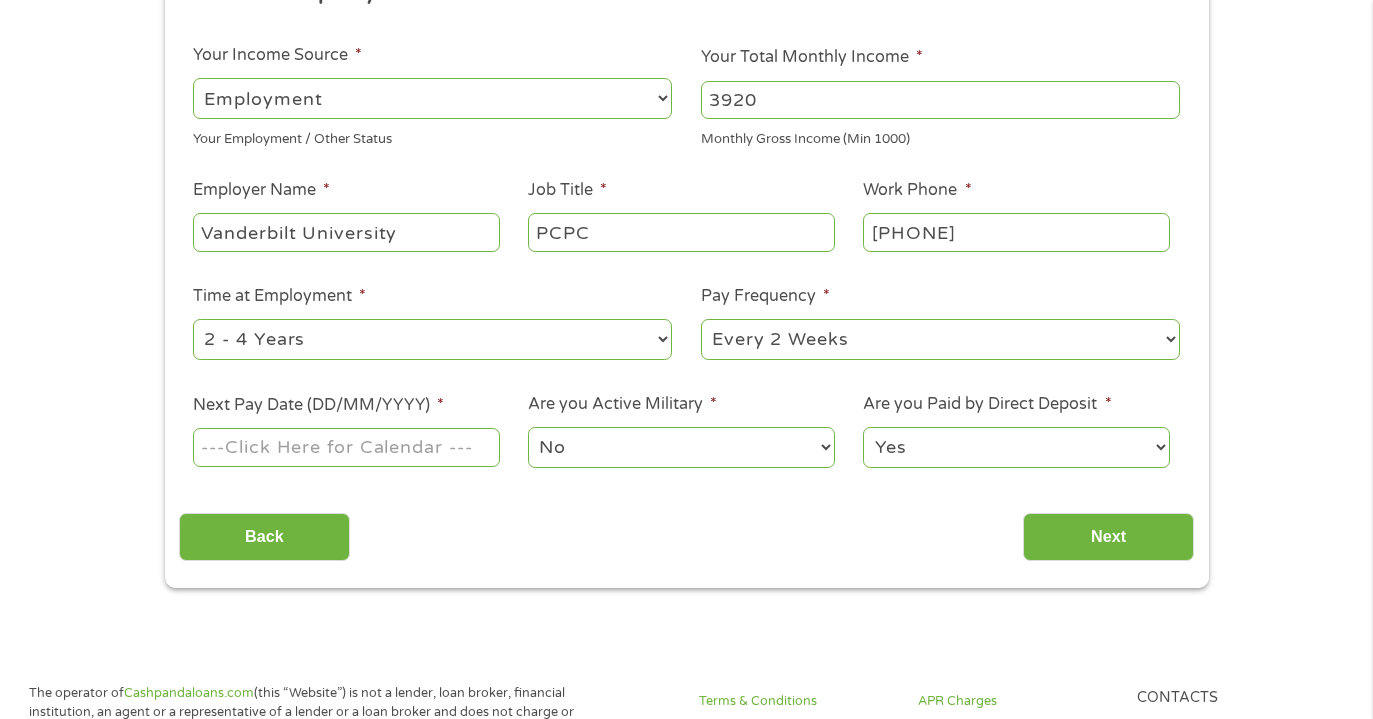 scroll, scrollTop: 302, scrollLeft: 0, axis: vertical 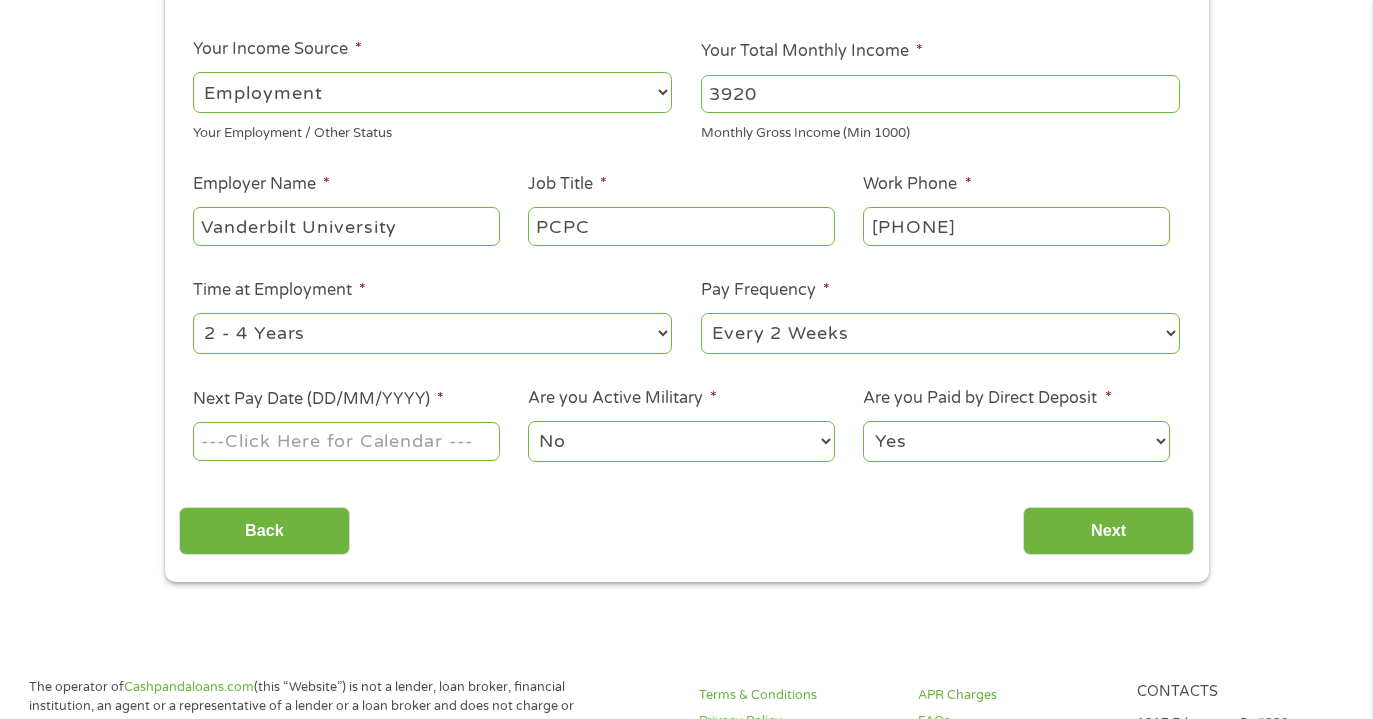 click on "Next Pay Date (DD/MM/YYYY) *" at bounding box center (346, 441) 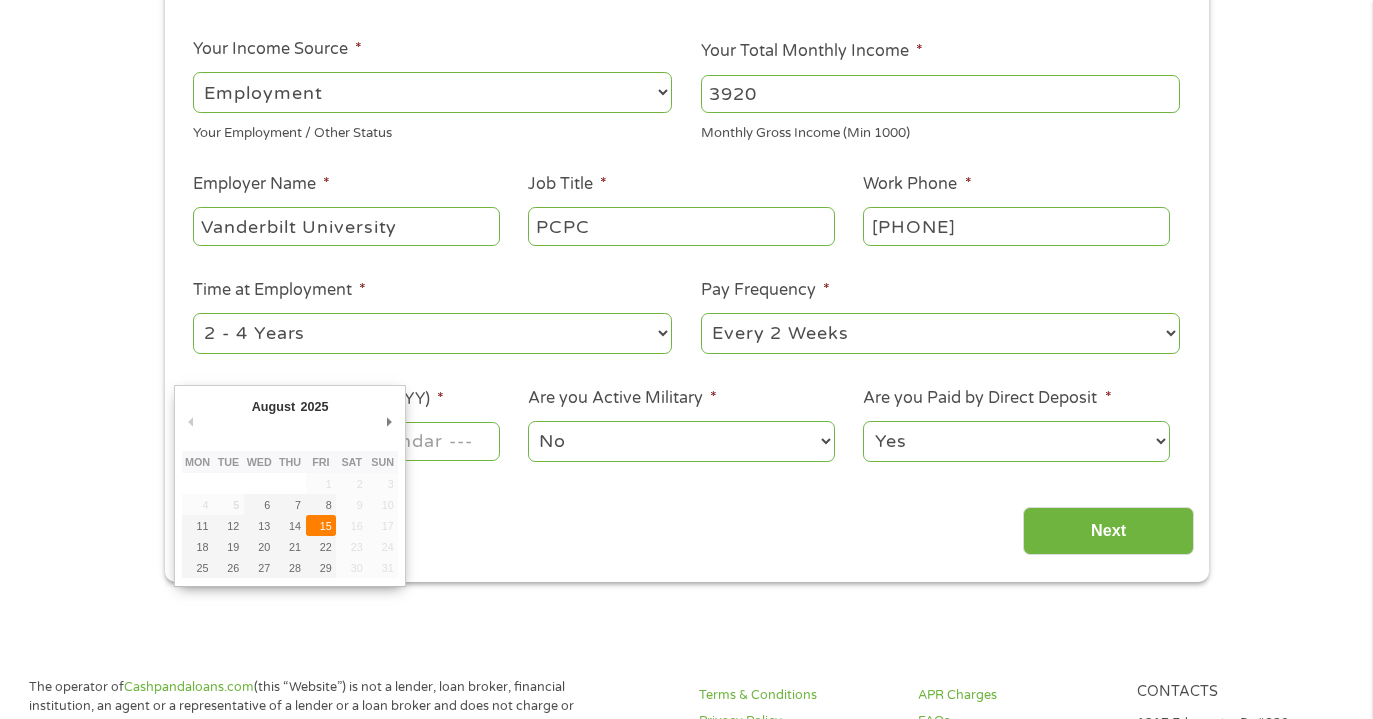 type on "15/08/2025" 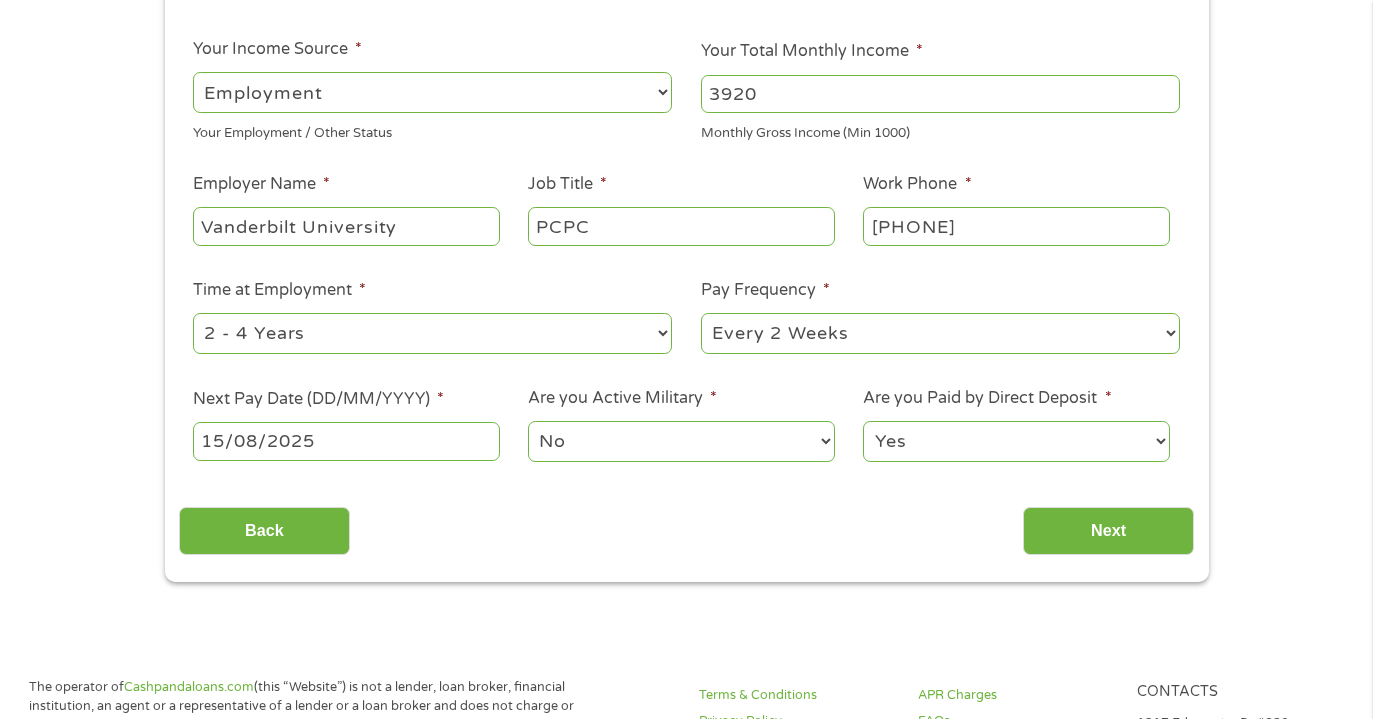 click on "No Yes" at bounding box center (681, 441) 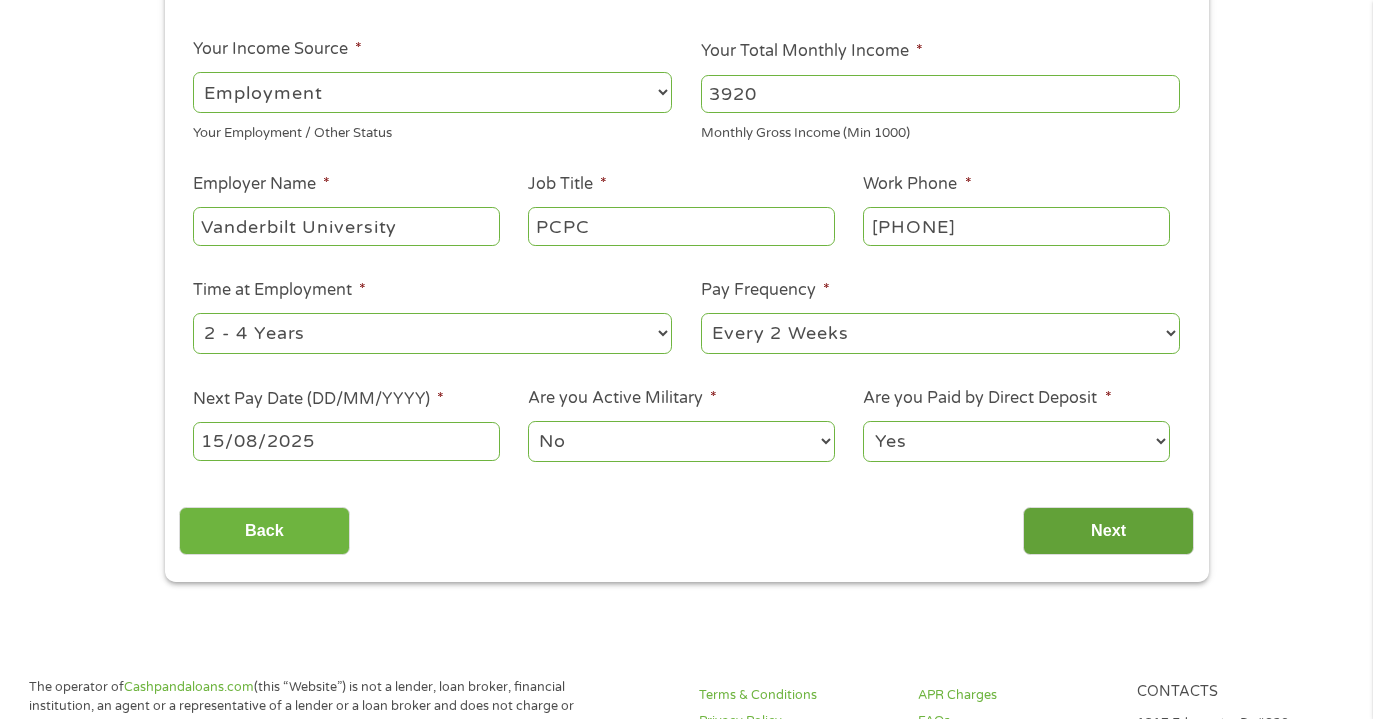 click on "Next" at bounding box center (1108, 531) 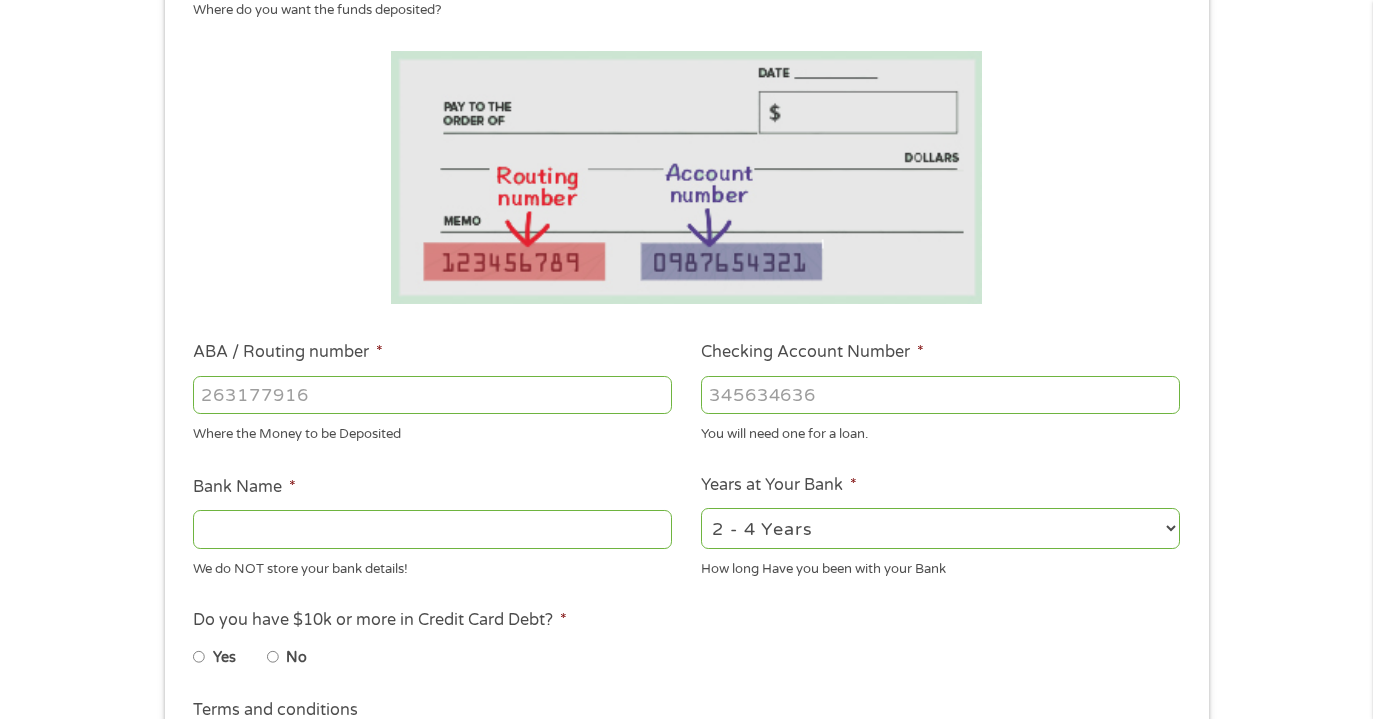 scroll, scrollTop: 8, scrollLeft: 8, axis: both 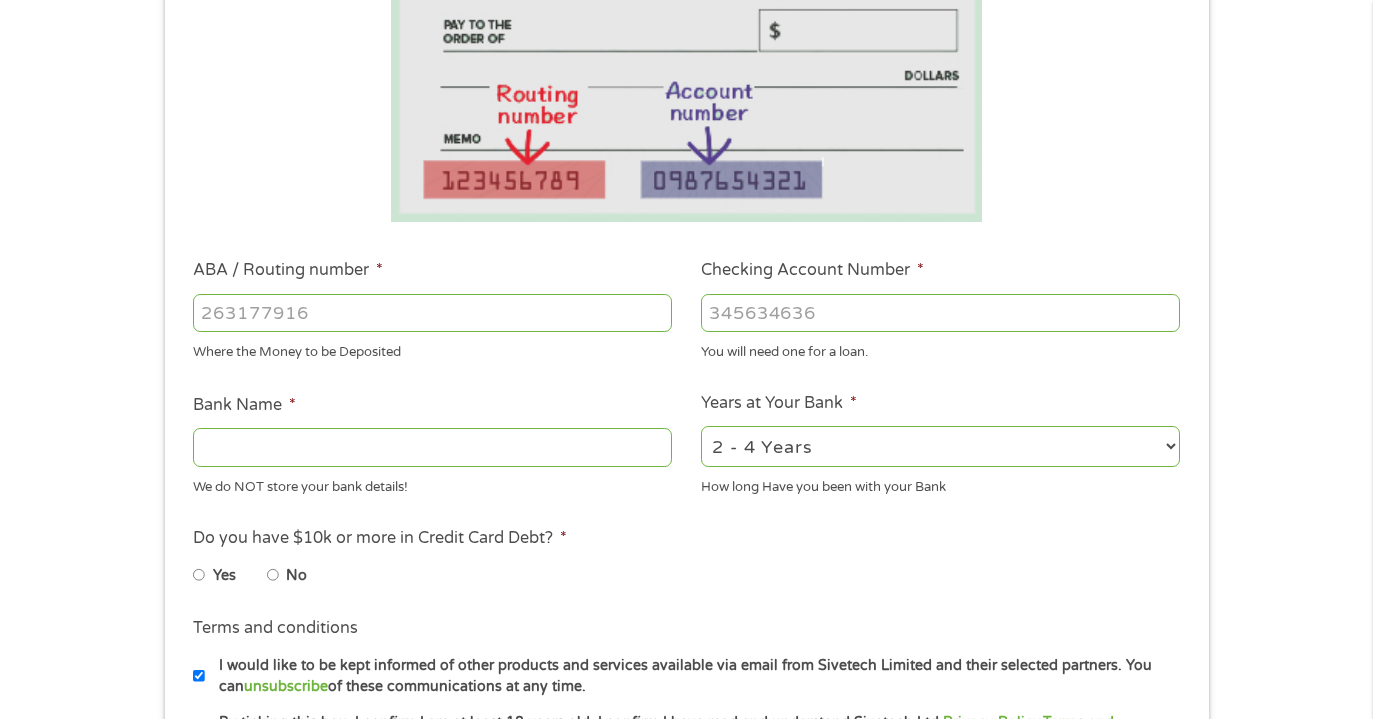 click on "ABA / Routing number *" at bounding box center [432, 313] 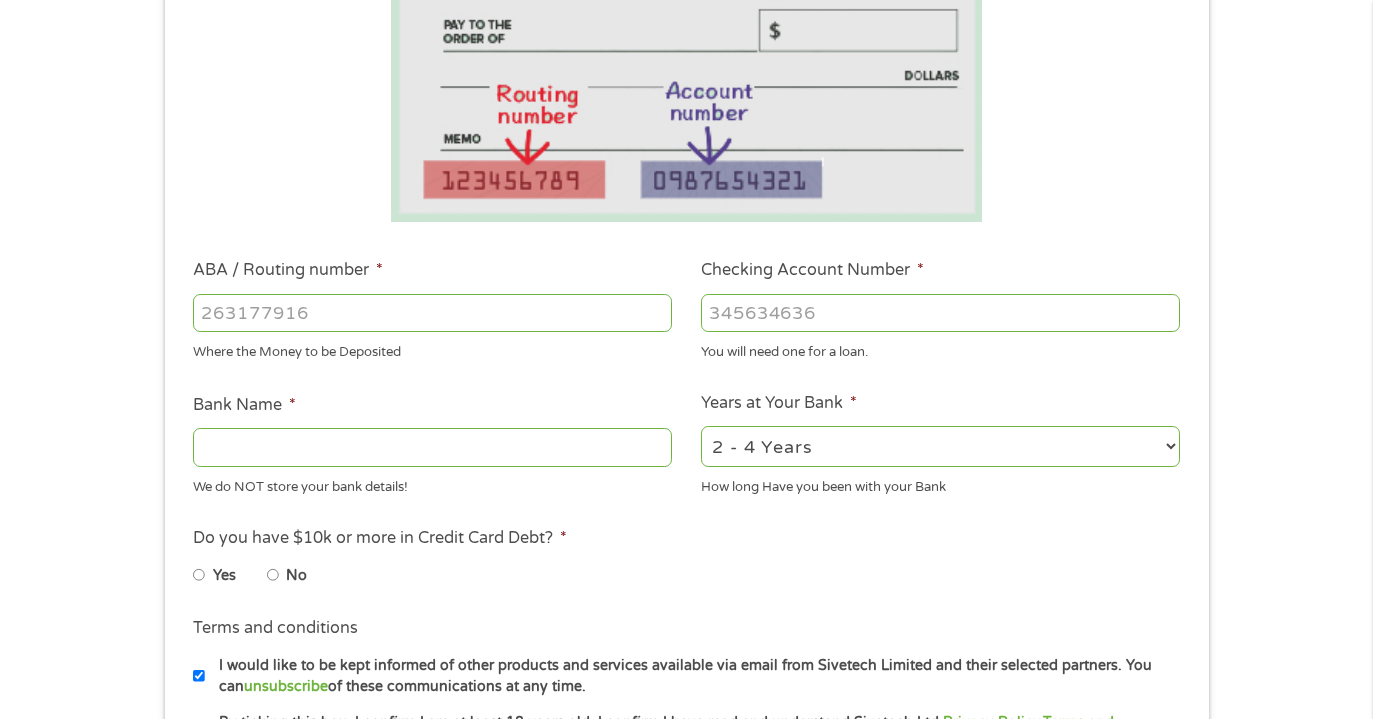 type on "6" 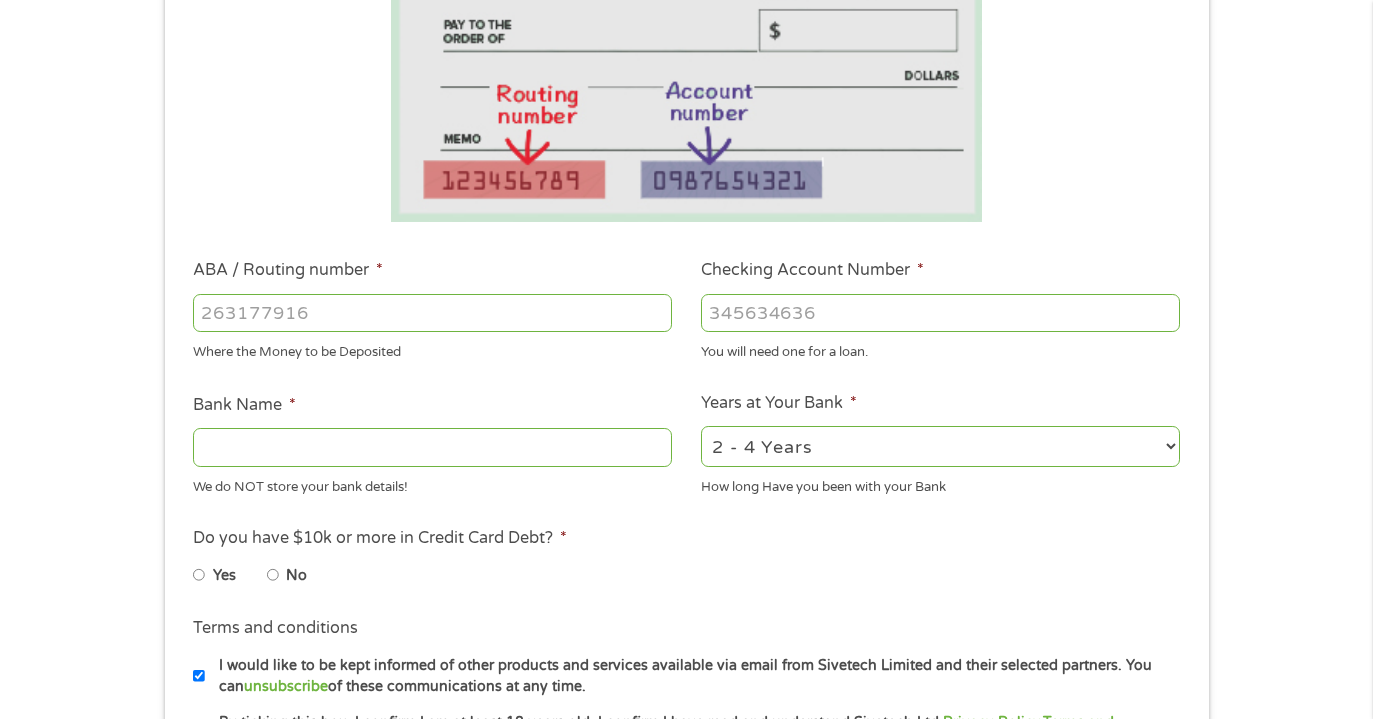 type on "VANDERBILT UNIVERSITY EMPLOYEES CU" 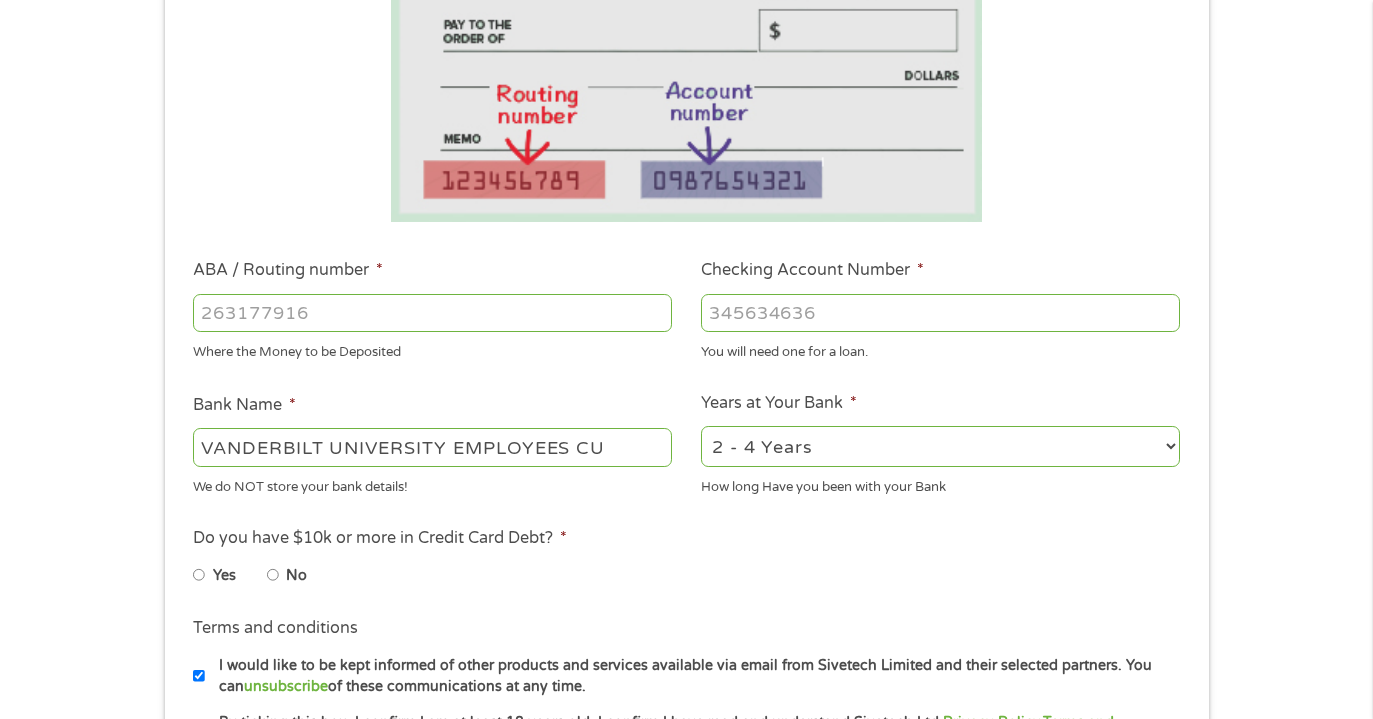 type on "[NUMBER]" 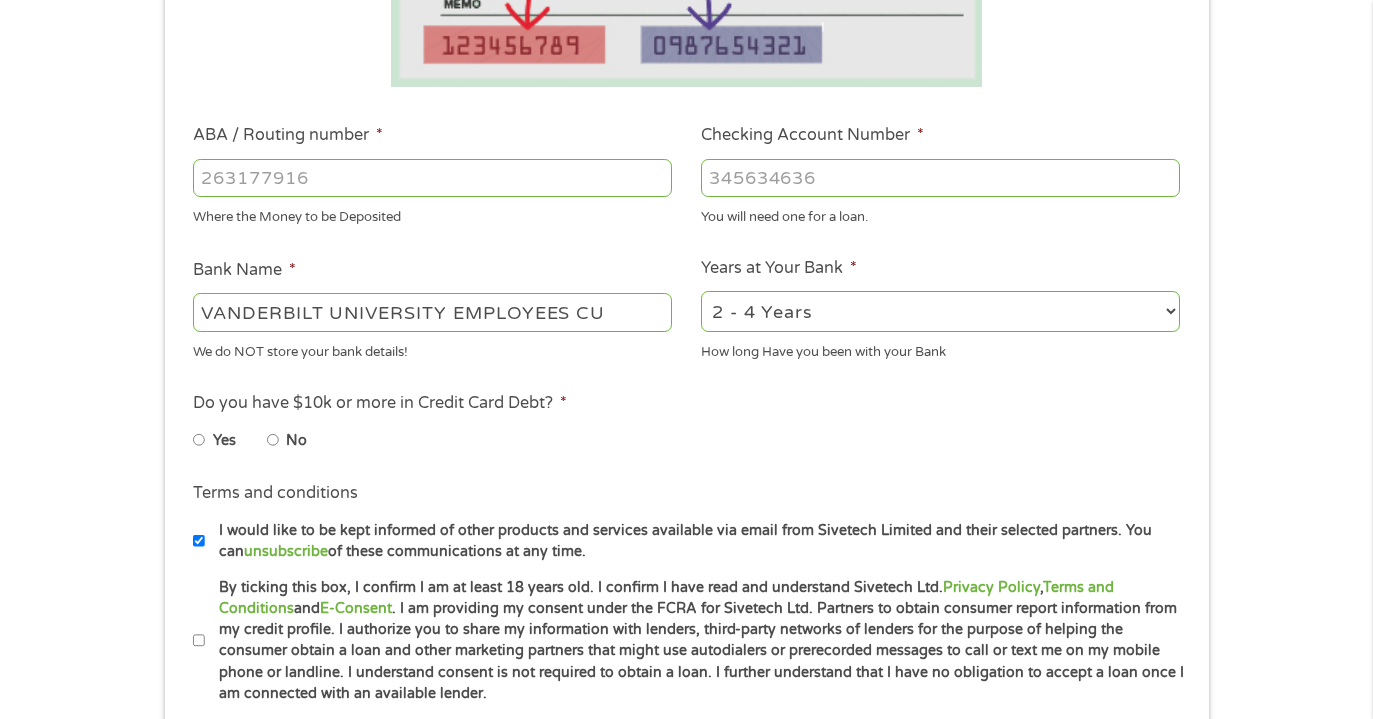 scroll, scrollTop: 525, scrollLeft: 0, axis: vertical 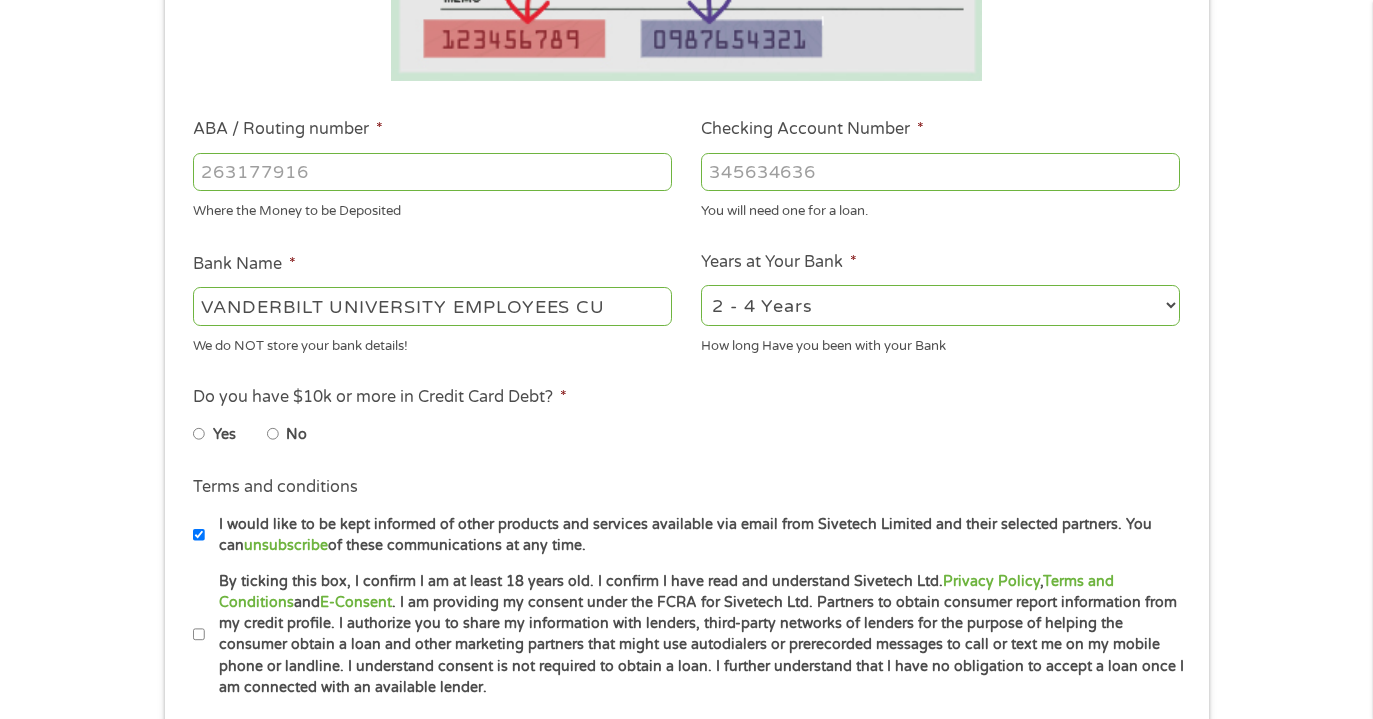 click on "No" at bounding box center (303, 434) 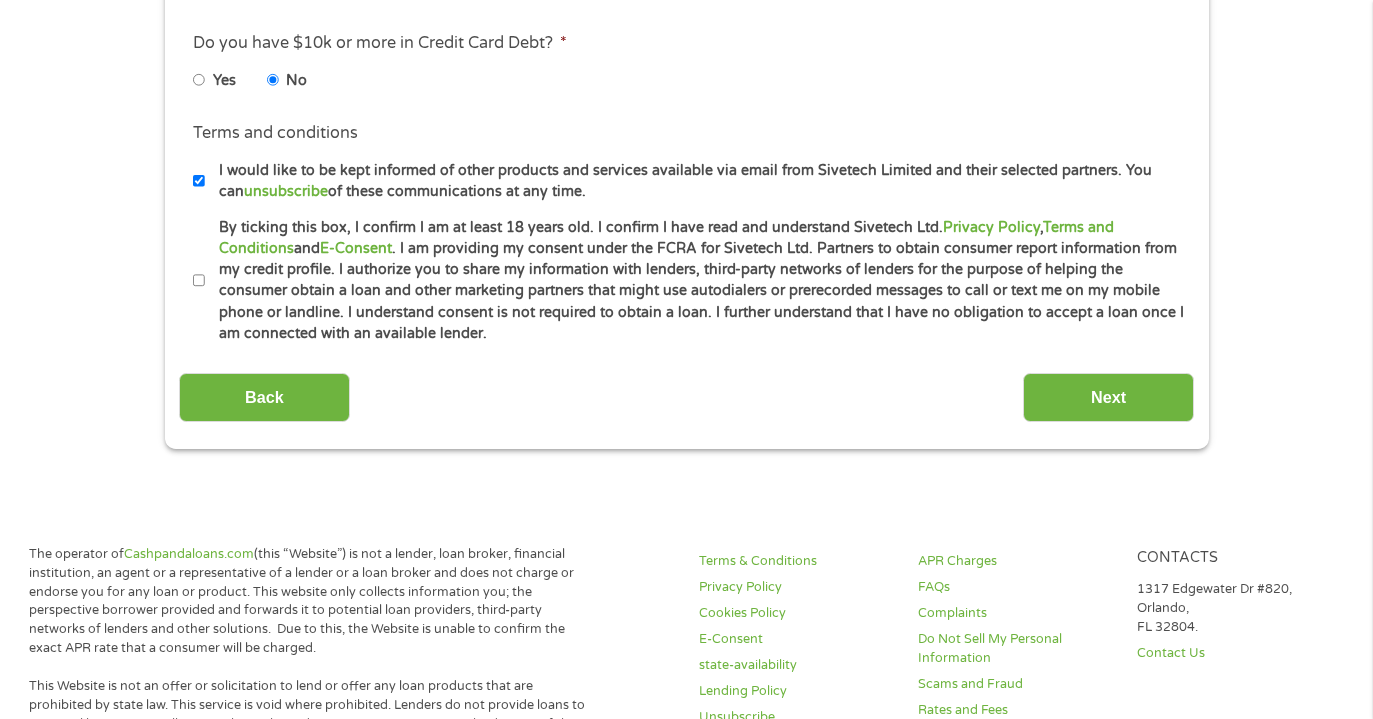 scroll, scrollTop: 883, scrollLeft: 0, axis: vertical 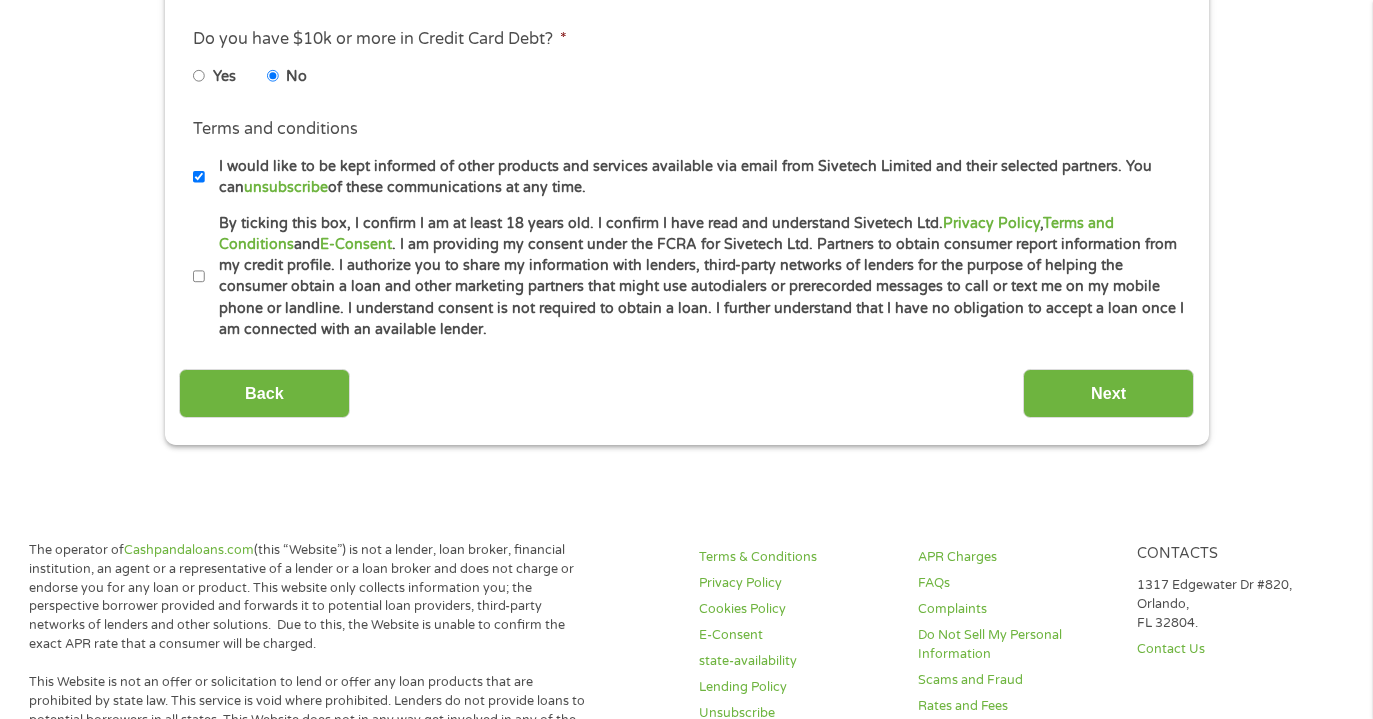 click on "By ticking this box, I confirm I am at least 18 years old. I confirm I have read and understand Sivetech Ltd.  Privacy Policy ,  Terms and Conditions  and  E-Consent . I am providing my consent under the FCRA for Sivetech Ltd. Partners to obtain consumer report information from my credit profile. I authorize you to share my information with lenders, third-party networks of lenders for the purpose of helping the consumer obtain a loan and other marketing partners that might use autodialers or prerecorded messages to call or text me on my mobile phone or landline. I understand consent is not required to obtain a loan. I further understand that I have no obligation to accept a loan once I am connected with an available lender." at bounding box center [199, 277] 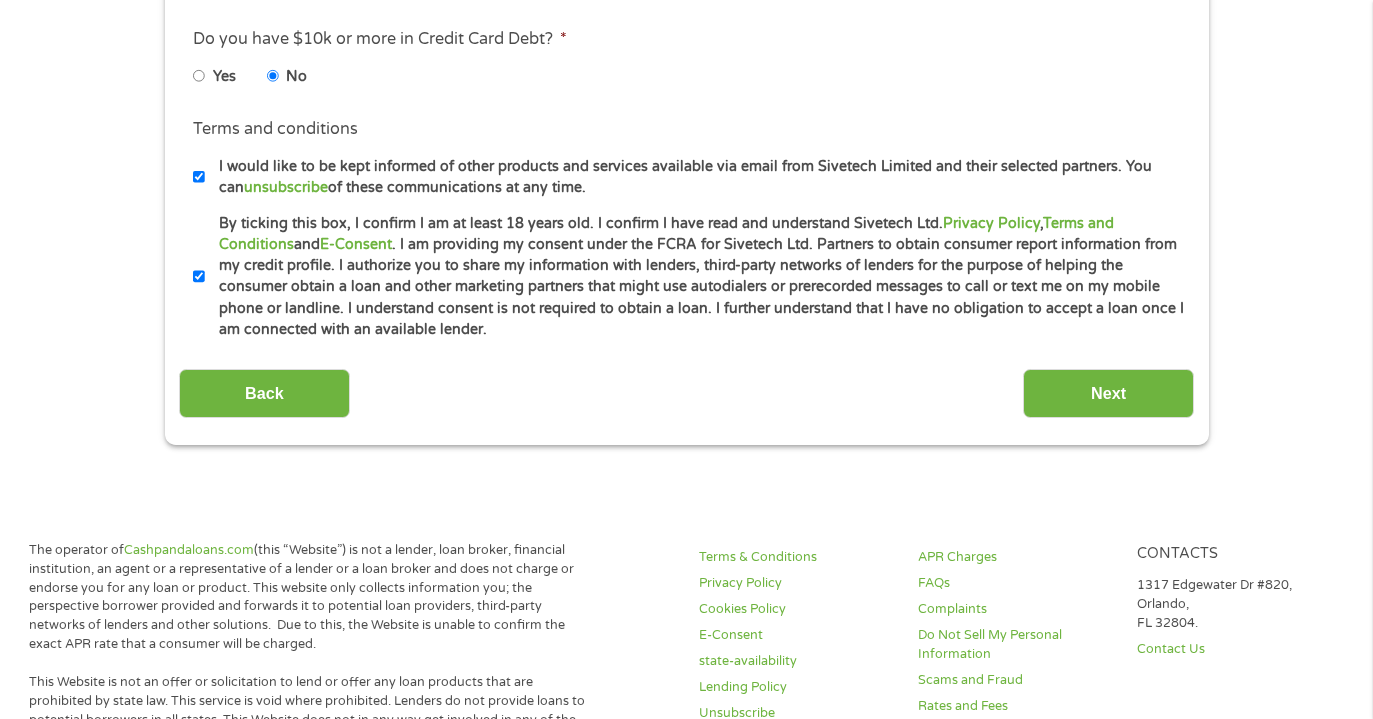 click on "This field is hidden when viewing the form gclid This field is hidden when viewing the form Referrer https://www.cashpandaloans.com/ This field is hidden when viewing the form Source This field is hidden when viewing the form Campaign This field is hidden when viewing the form Medium This field is hidden when viewing the form adgroup This field is hidden when viewing the form creative This field is hidden when viewing the form position This field is hidden when viewing the form keyword This field is hidden when viewing the form matchtype This field is hidden when viewing the form device This field is hidden when viewing the form network This field is hidden when viewing the form email quality score
No fees!
Secured Site!
No Paperwork!
No Obligation!
100 Second Quote!
How much do you need  $ * 1000 Please enter a number from  200  to  3000 . $200 - $3,000 6 1  to  36 ." at bounding box center (687, -102) 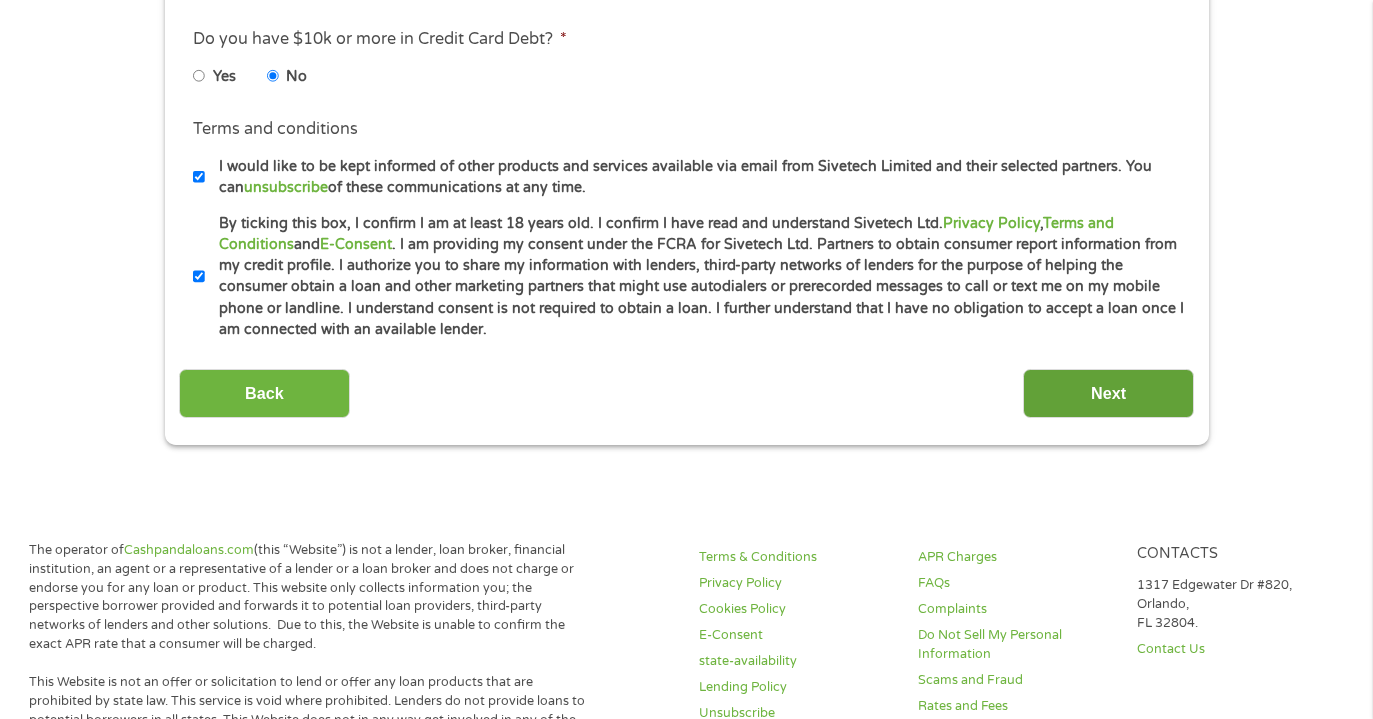 click on "Next" at bounding box center [1108, 393] 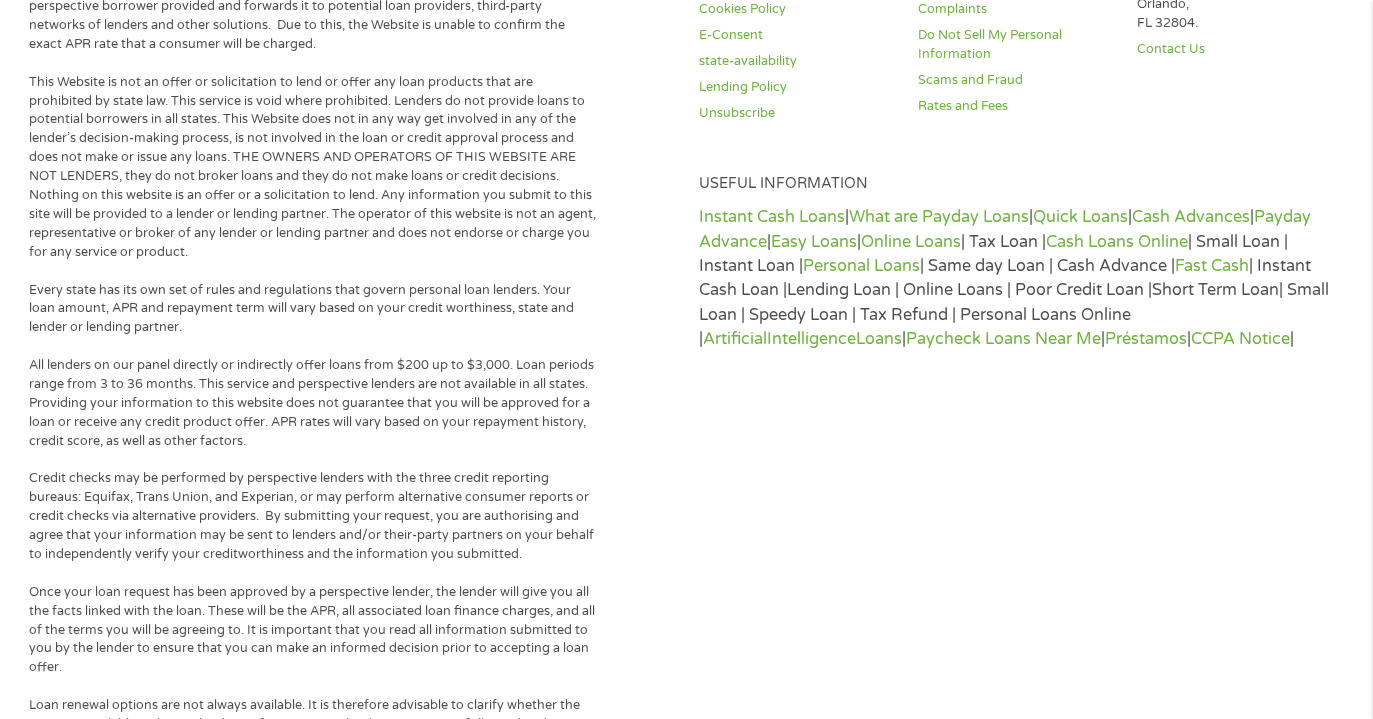scroll, scrollTop: 8, scrollLeft: 8, axis: both 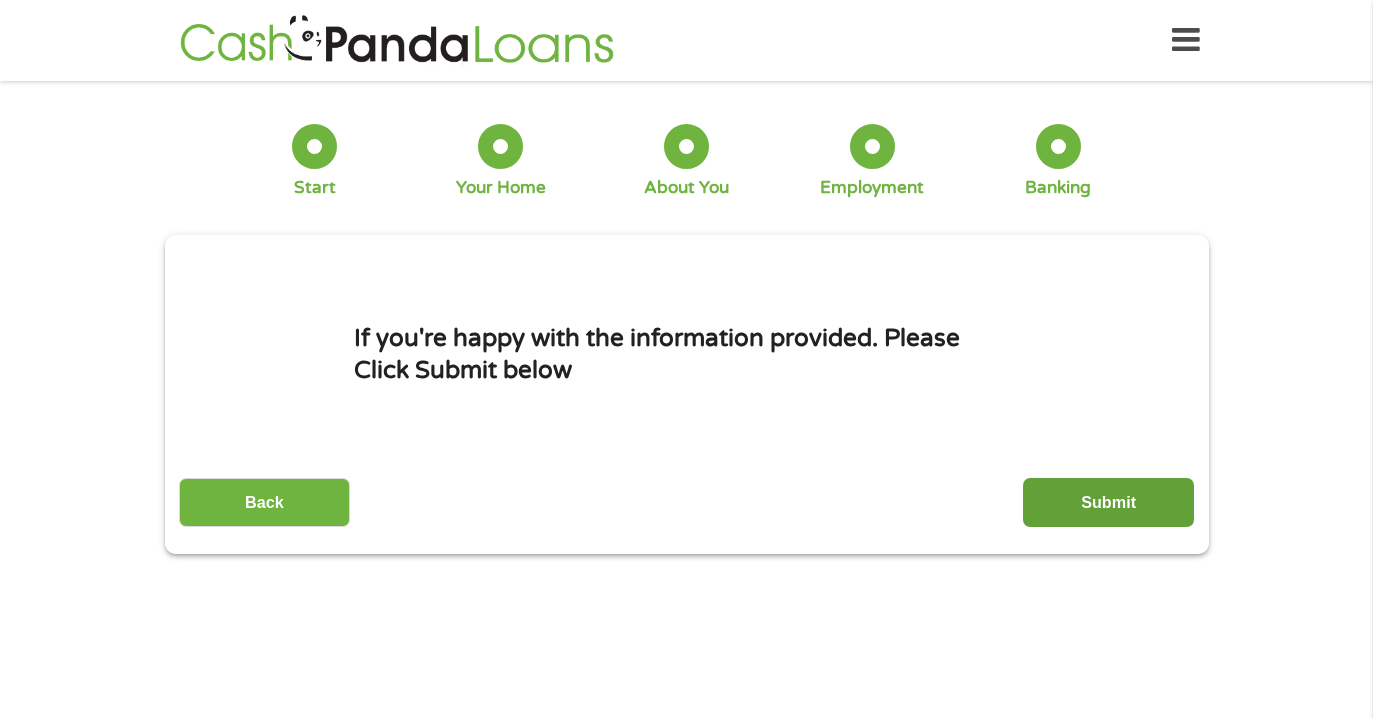 click on "Submit" at bounding box center (1108, 502) 